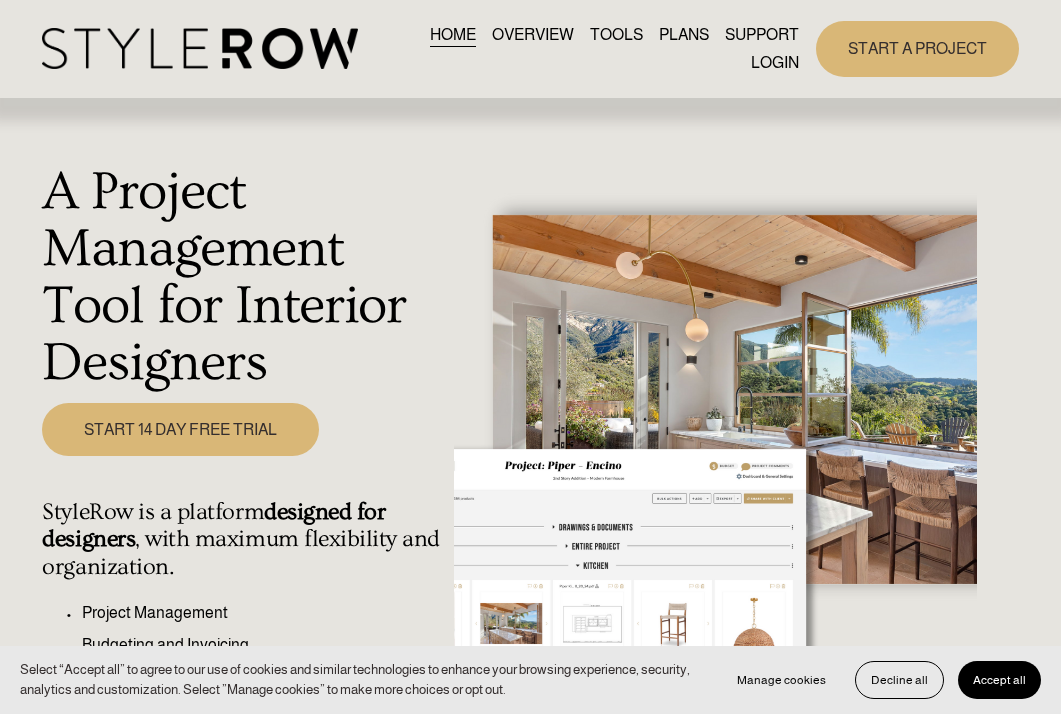 scroll, scrollTop: 0, scrollLeft: 0, axis: both 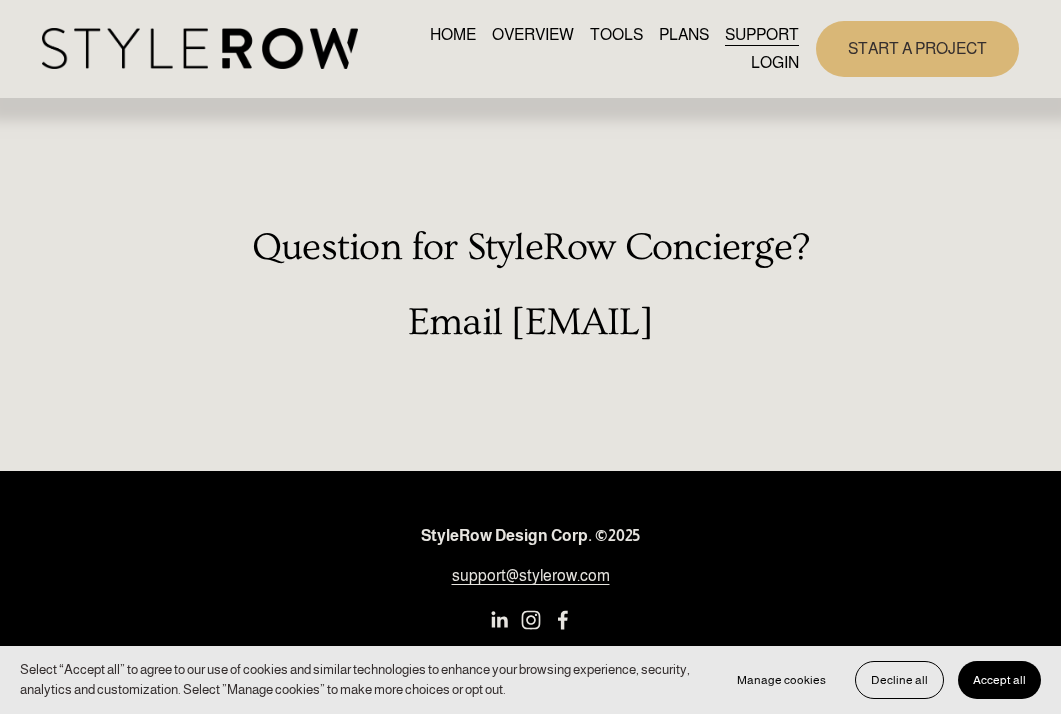 click on "LOGIN" at bounding box center (775, 62) 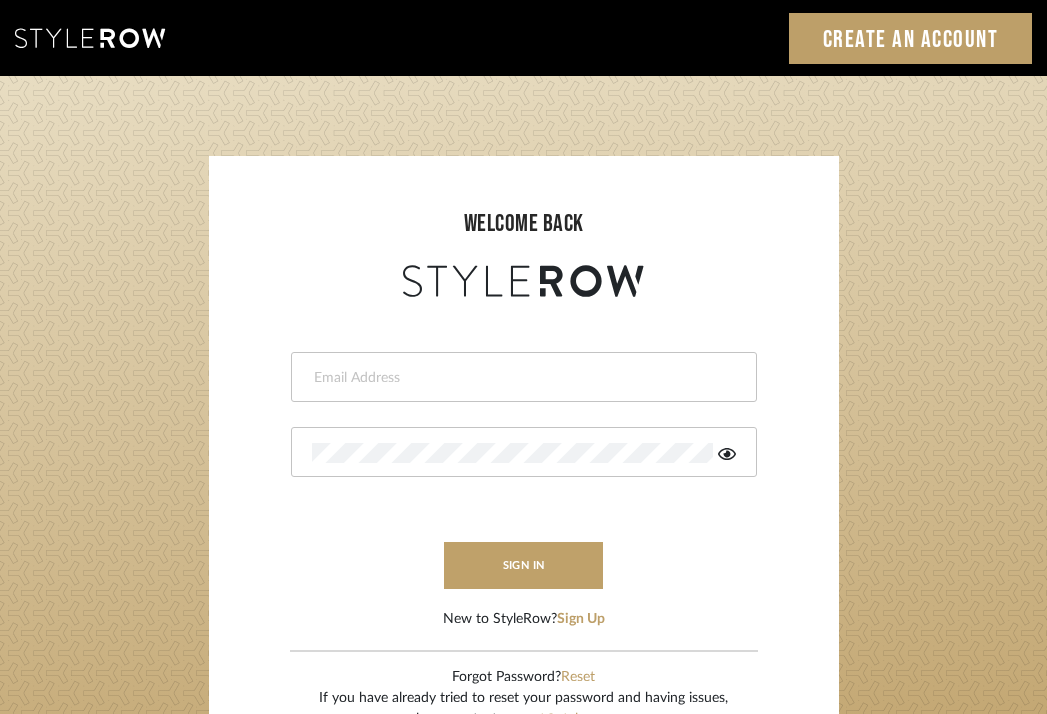 scroll, scrollTop: 0, scrollLeft: 0, axis: both 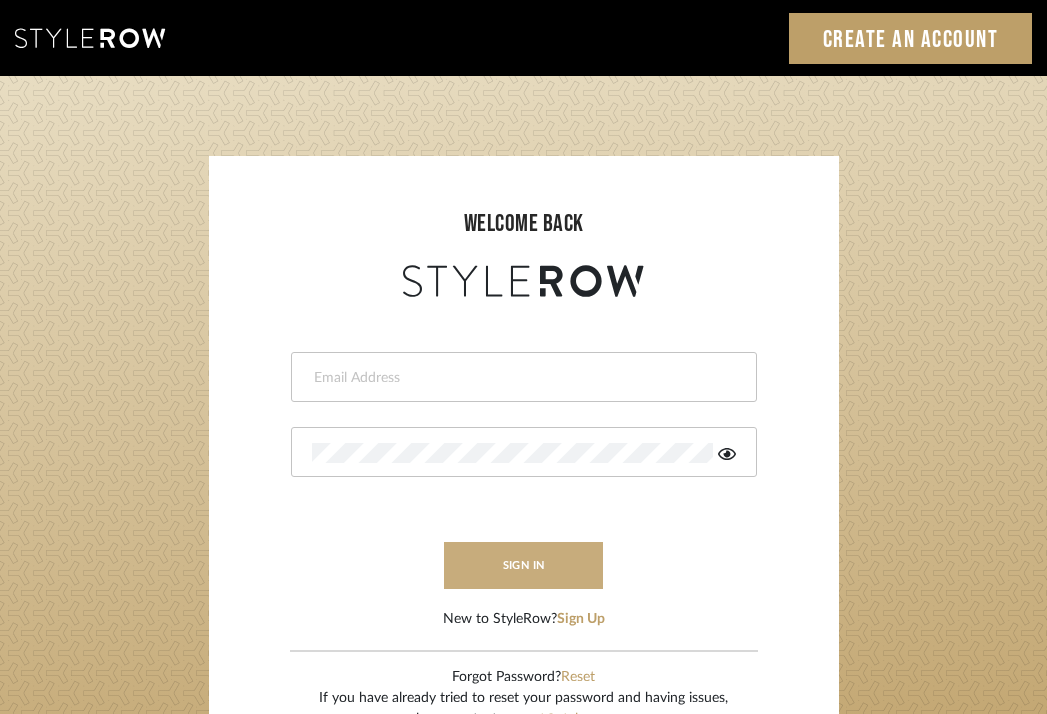 type on "emmakent04@gmail.com" 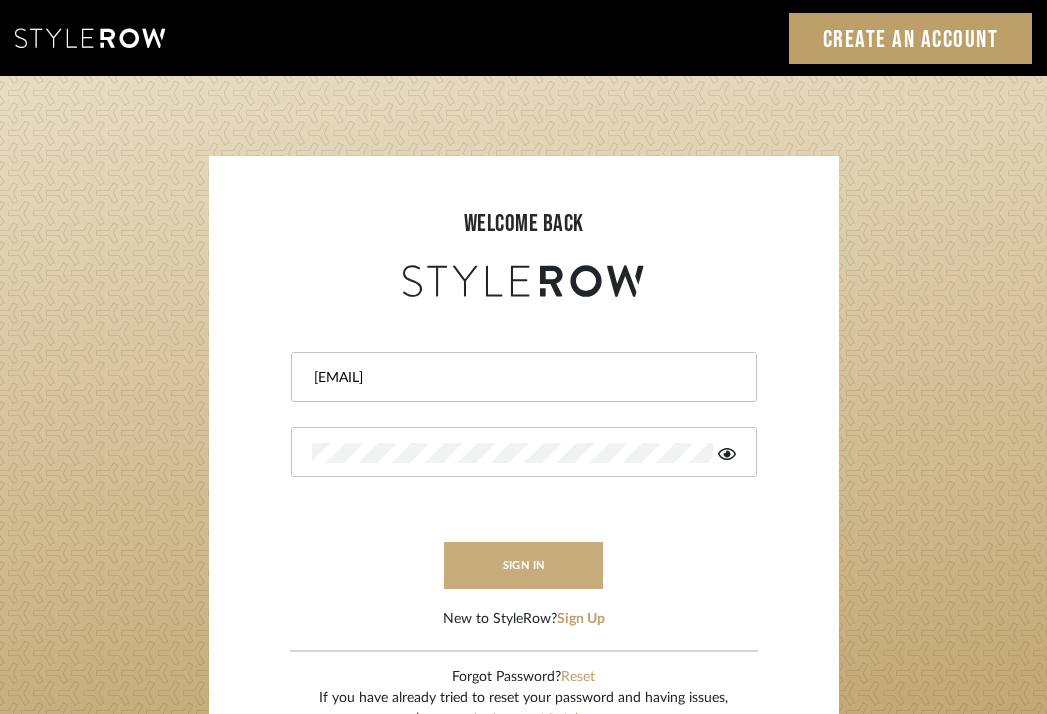 click on "sign in" at bounding box center (524, 565) 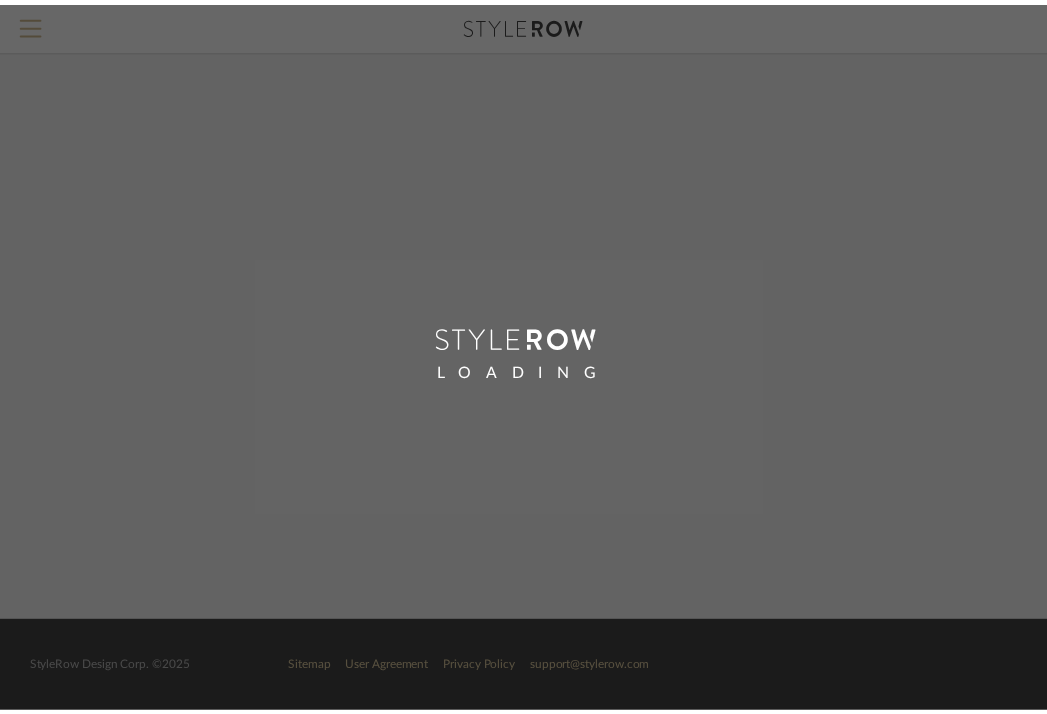 scroll, scrollTop: 0, scrollLeft: 0, axis: both 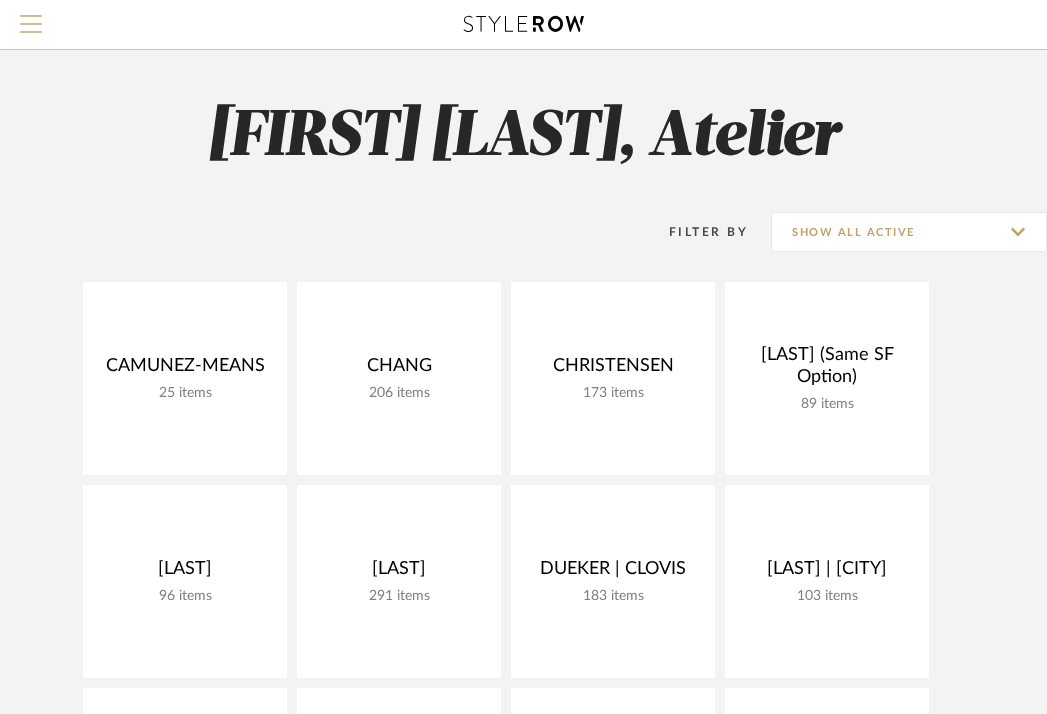 click at bounding box center (31, 30) 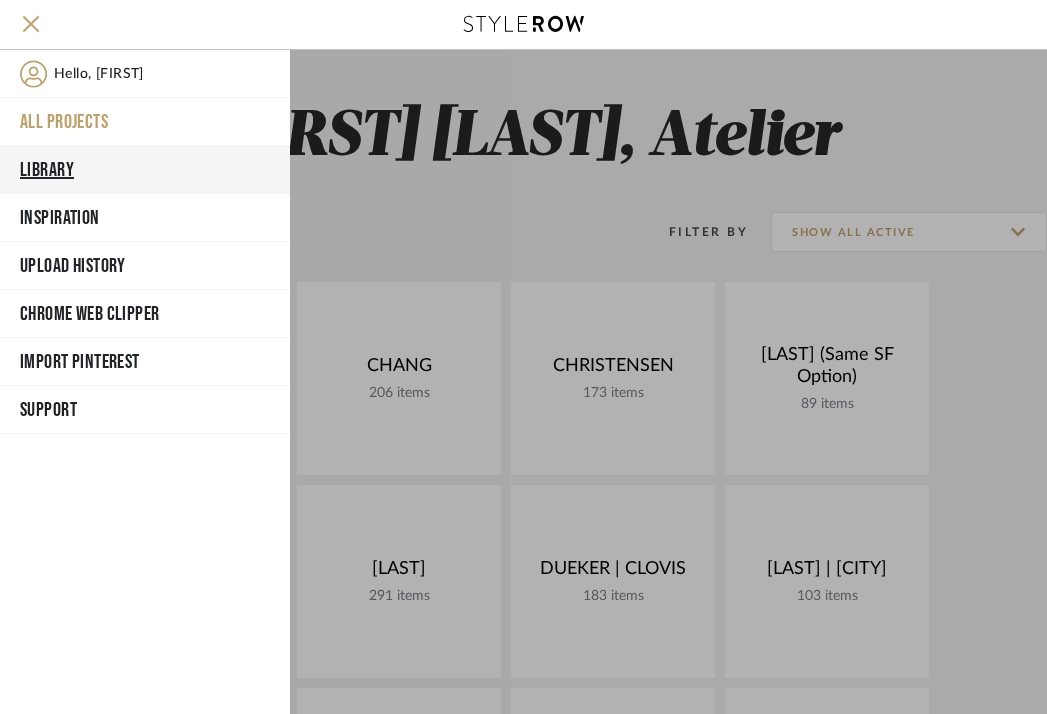 click on "Library" at bounding box center [145, 170] 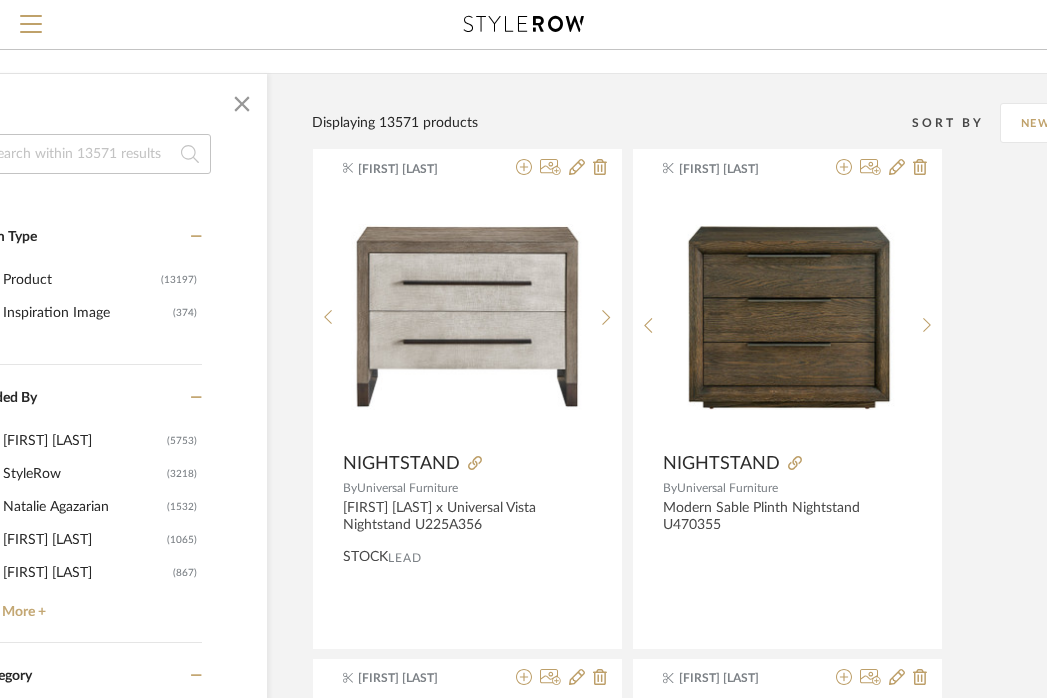 scroll, scrollTop: 131, scrollLeft: 153, axis: both 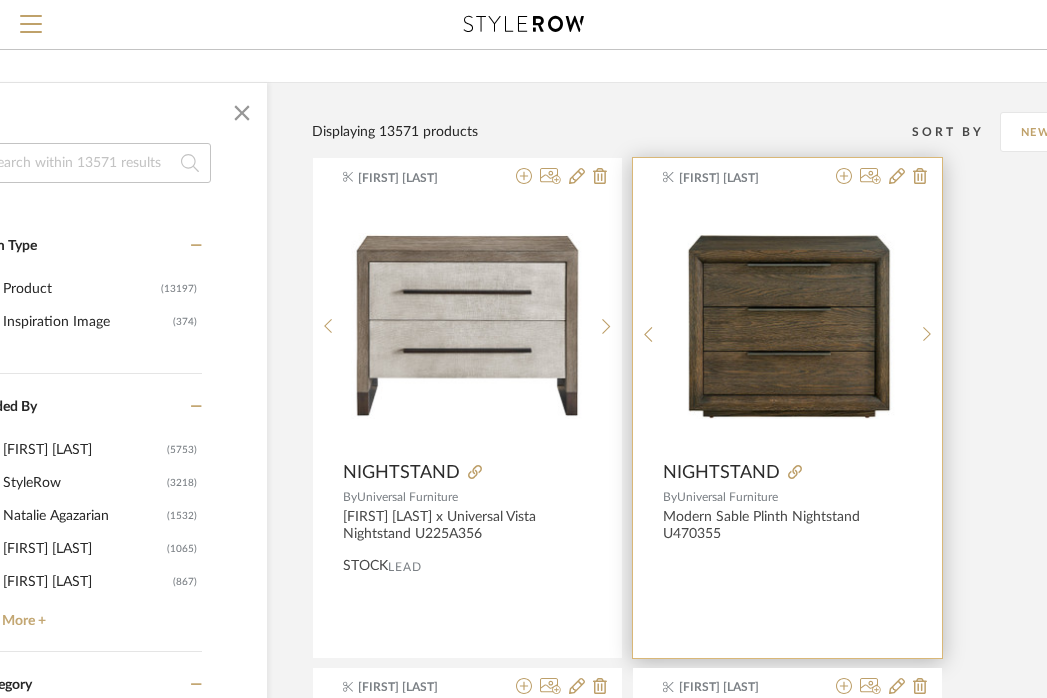 click on "[FIRST] [LAST] NIGHTSTAND By   Universal Furniture  Modern
Sable Plinth Nightstand U470355" at bounding box center [787, 408] 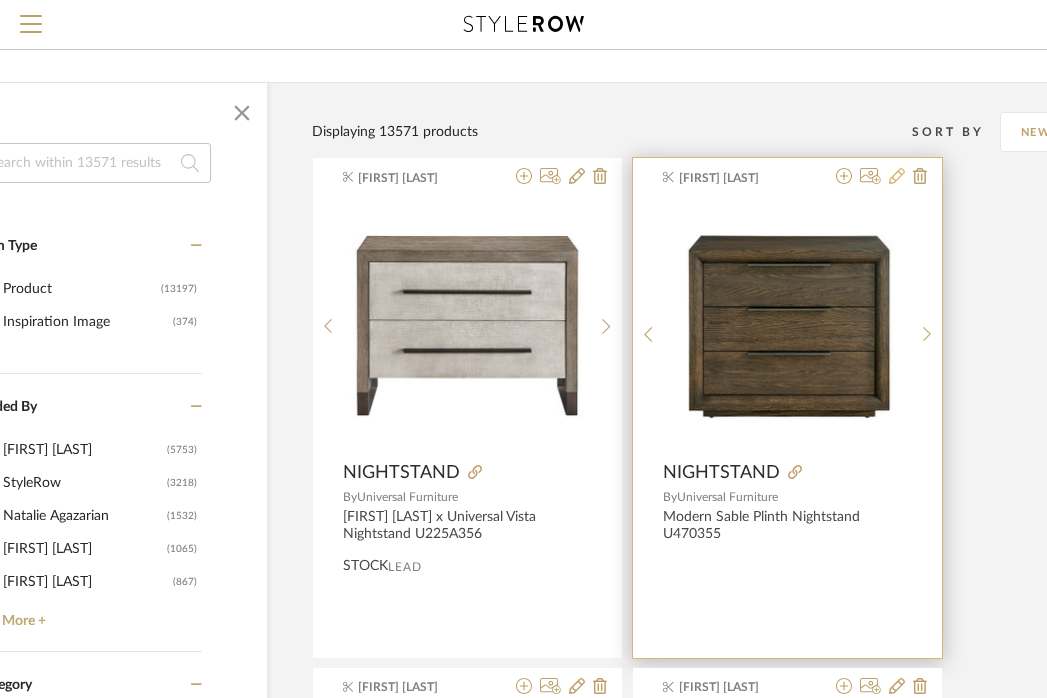 click 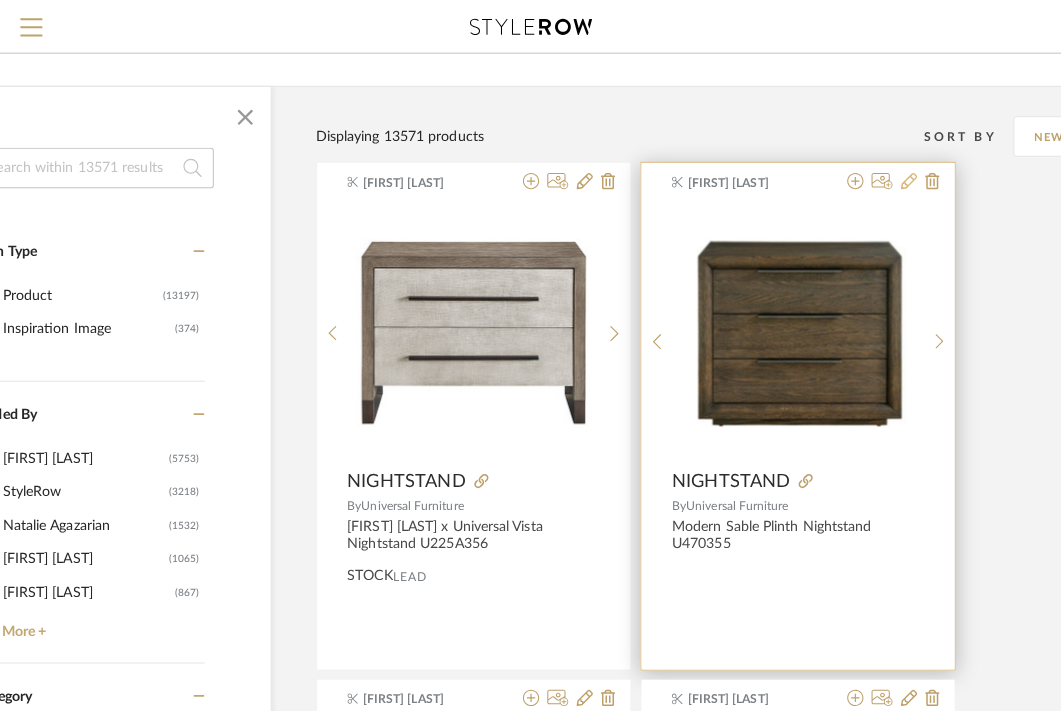 scroll, scrollTop: 0, scrollLeft: 0, axis: both 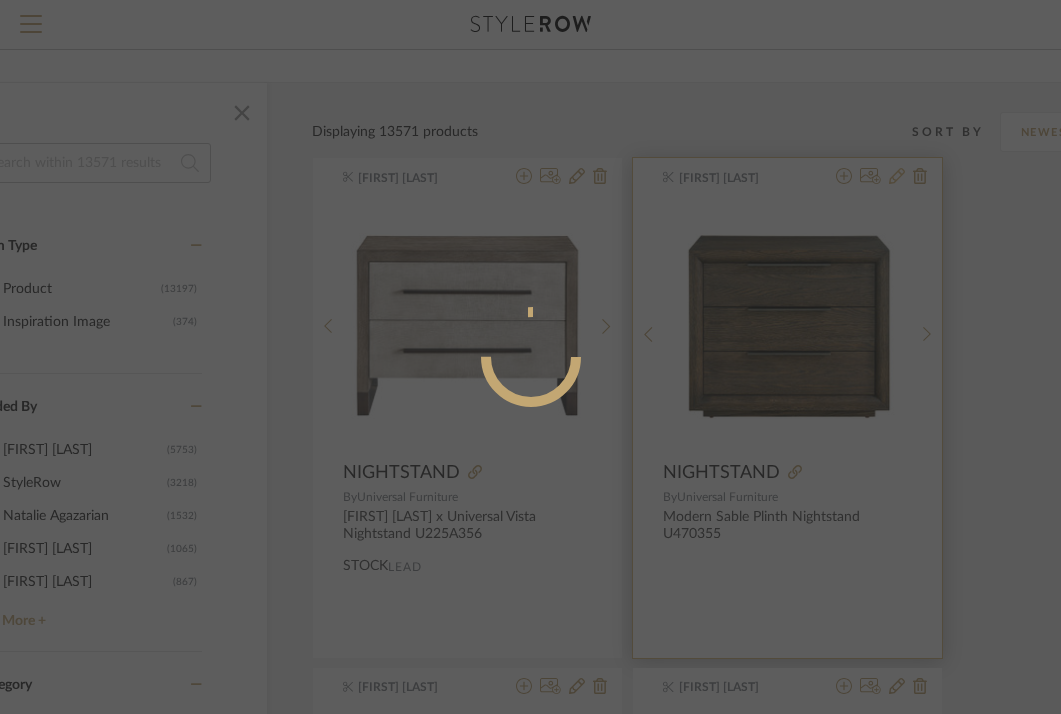 radio on "true" 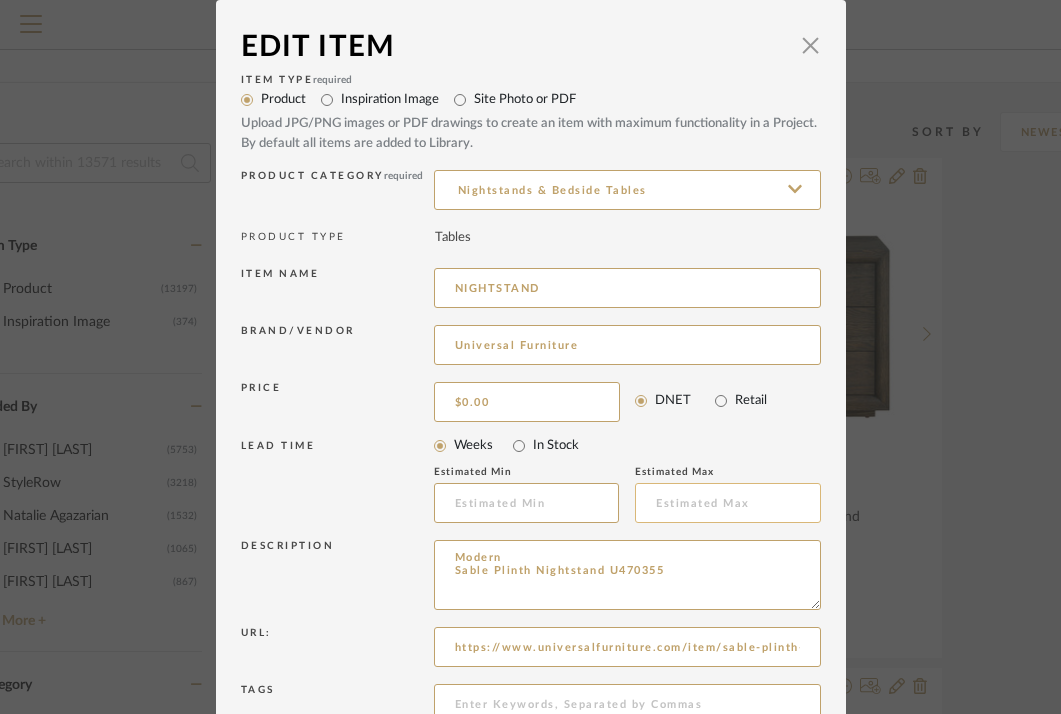 scroll, scrollTop: 197, scrollLeft: 0, axis: vertical 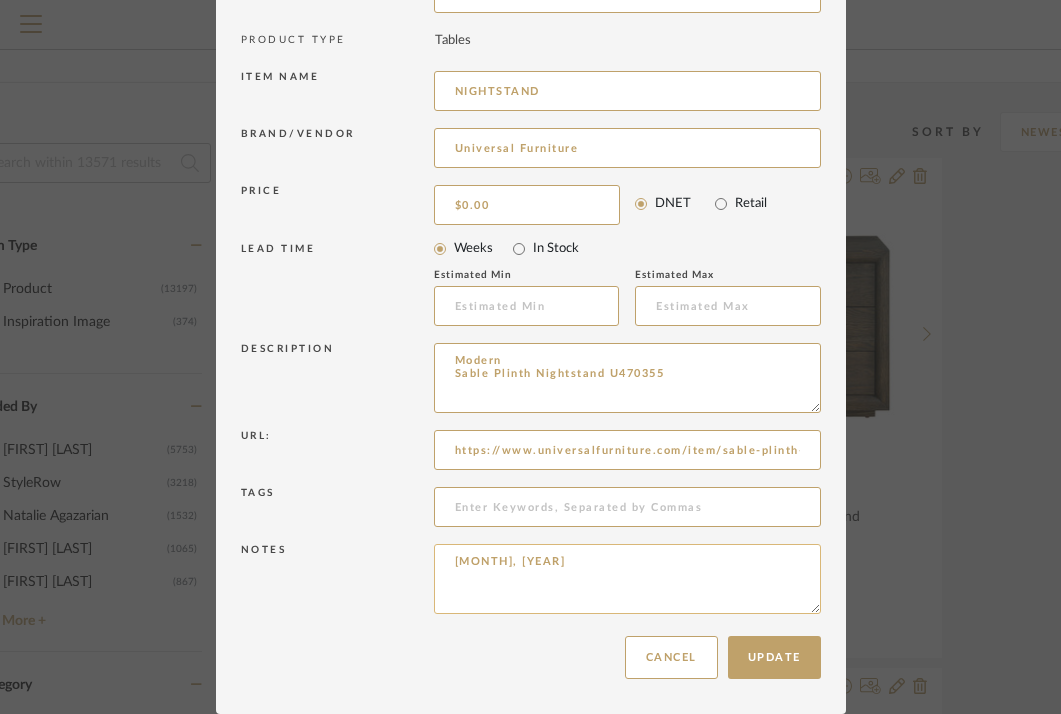click on "[MONTH], [YEAR]" at bounding box center [627, 579] 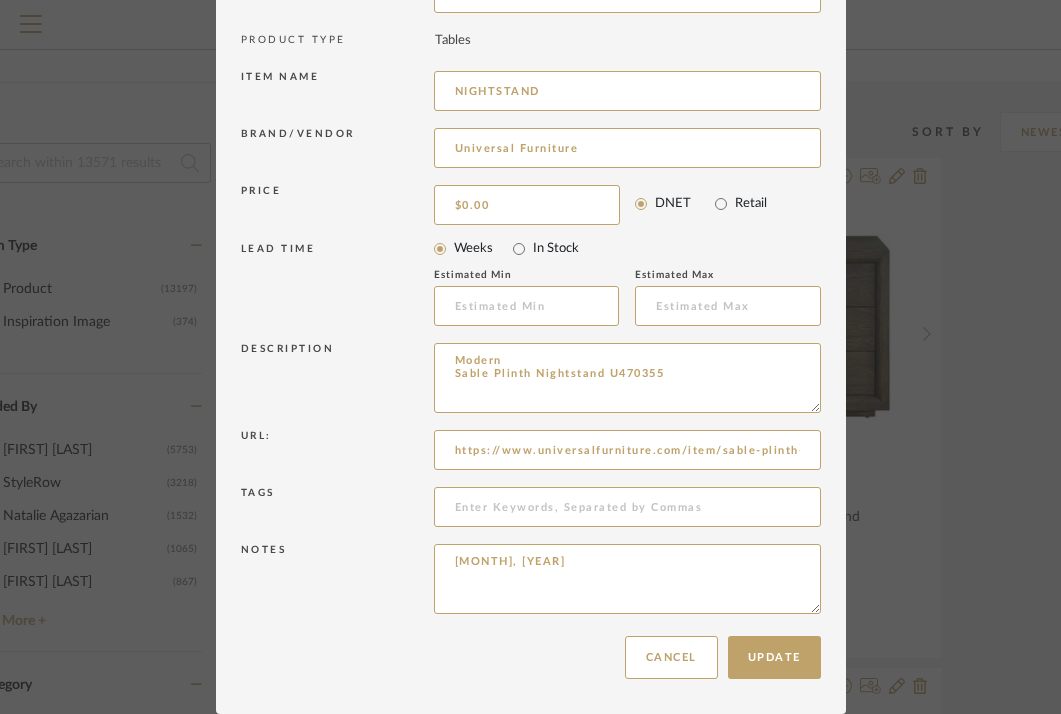 type on "[MONTH], [YEAR]" 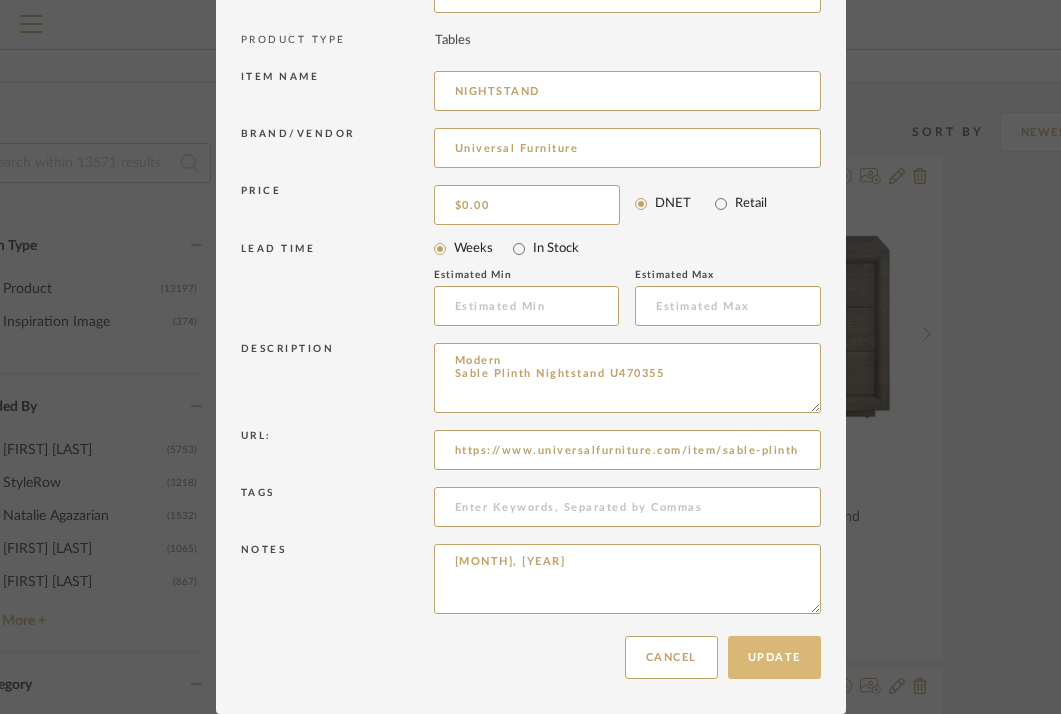 click on "Update" at bounding box center [774, 657] 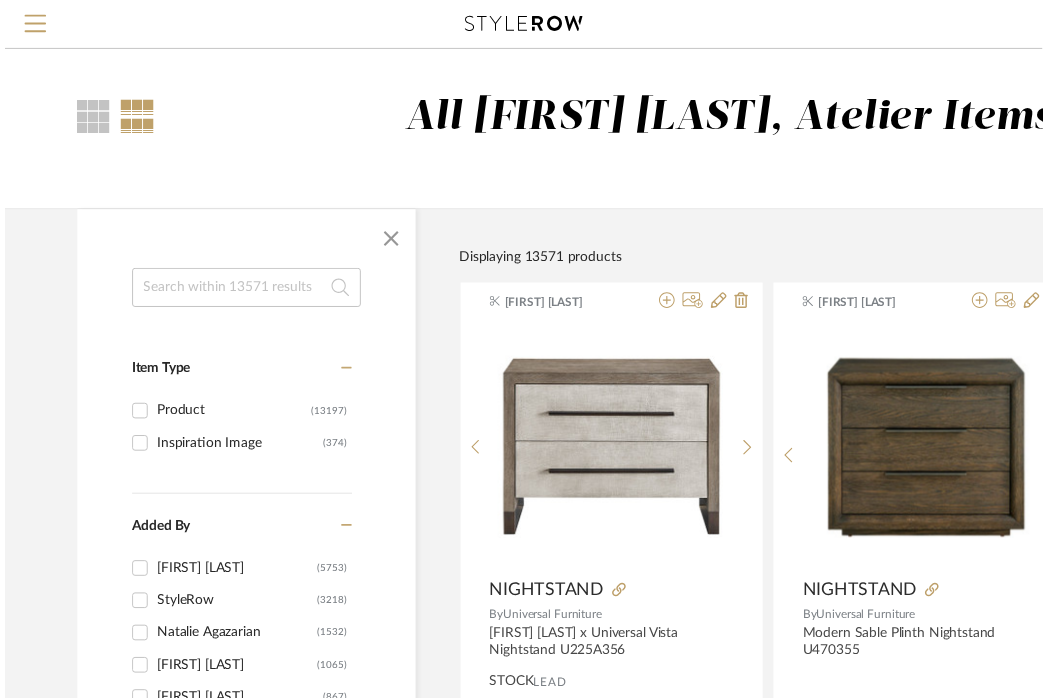 scroll, scrollTop: 131, scrollLeft: 153, axis: both 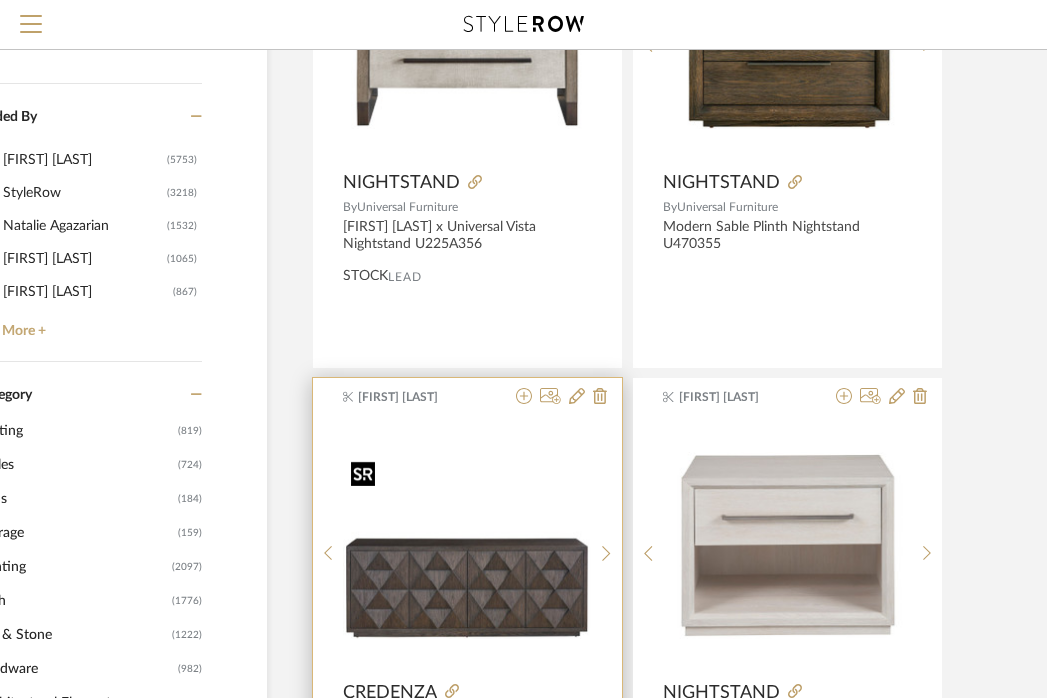 click at bounding box center (467, 545) 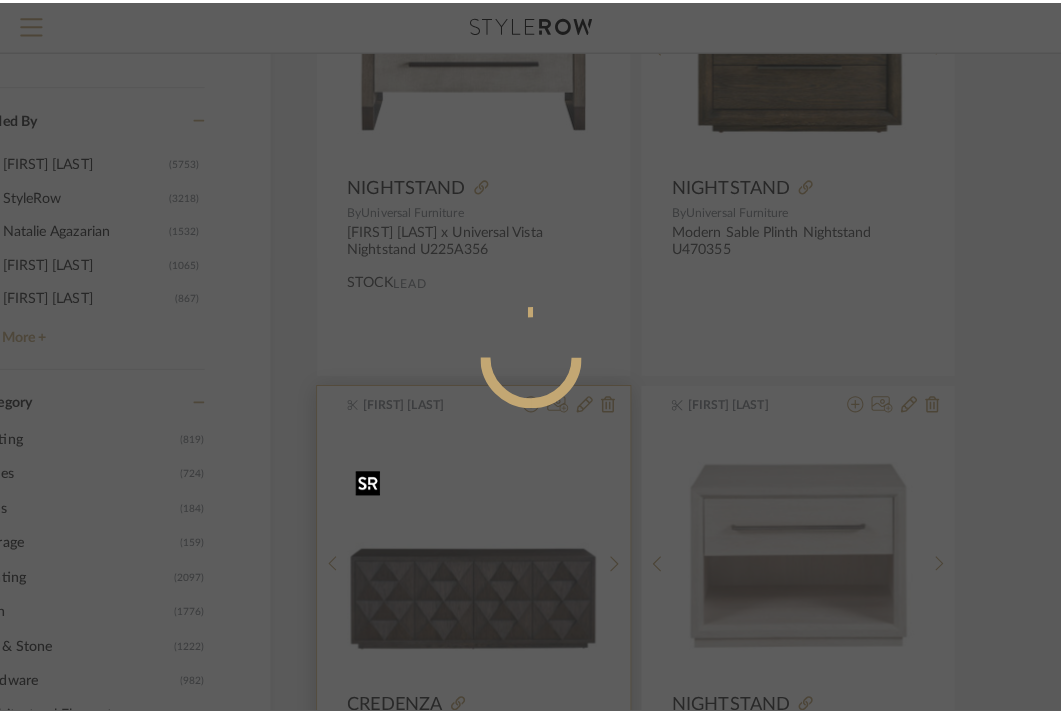 scroll, scrollTop: 0, scrollLeft: 0, axis: both 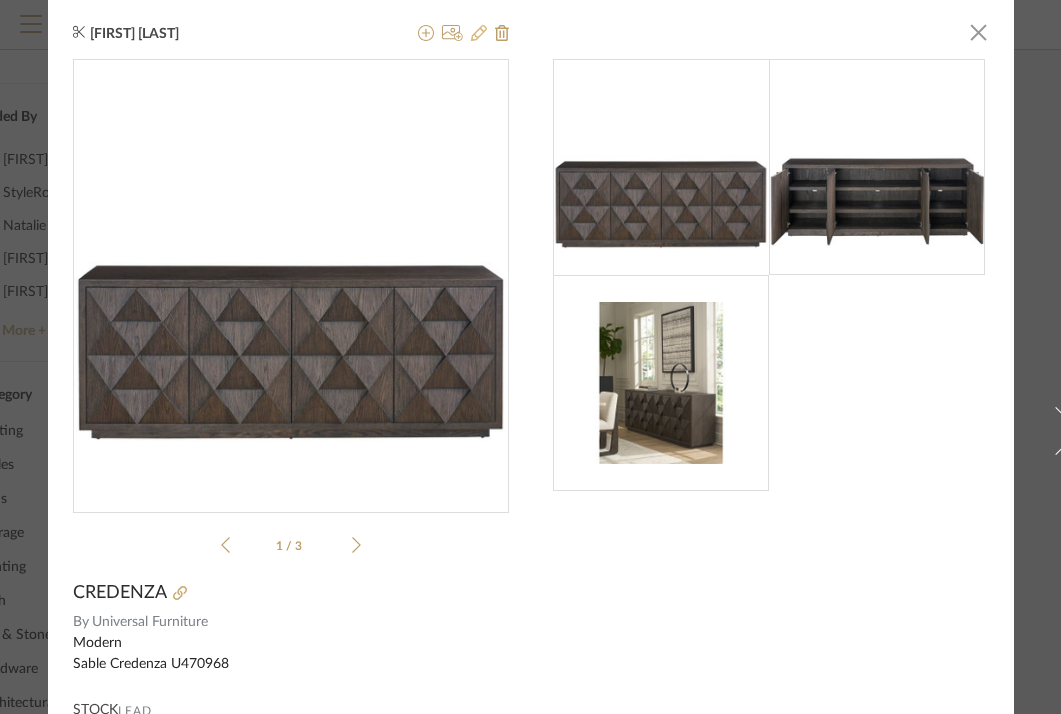 click 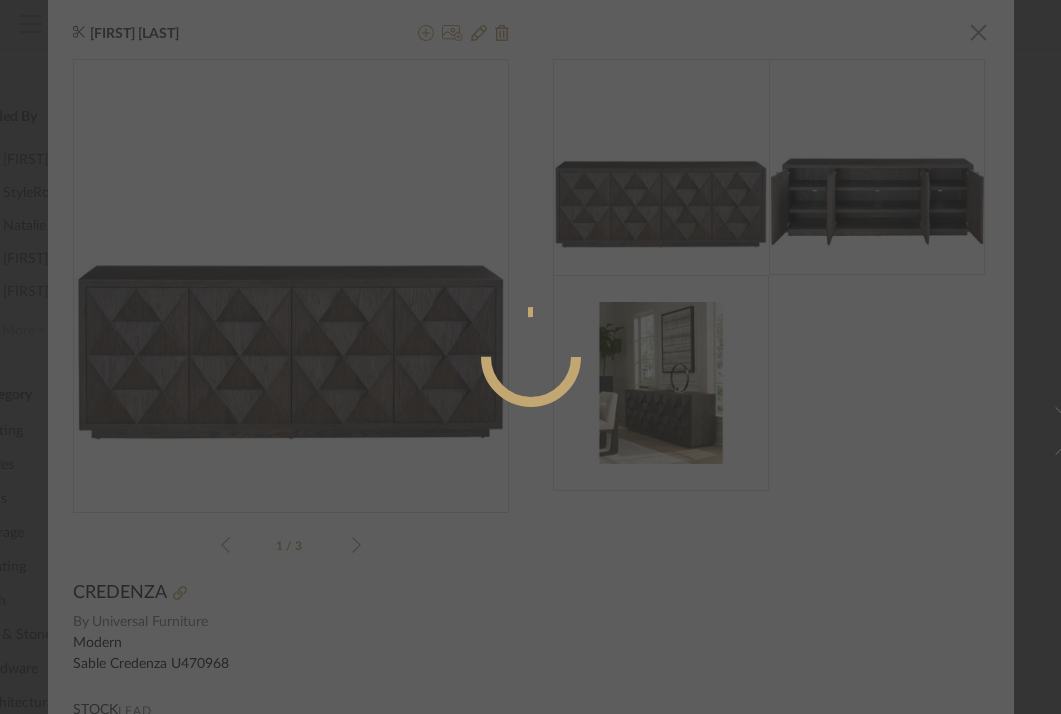 radio on "true" 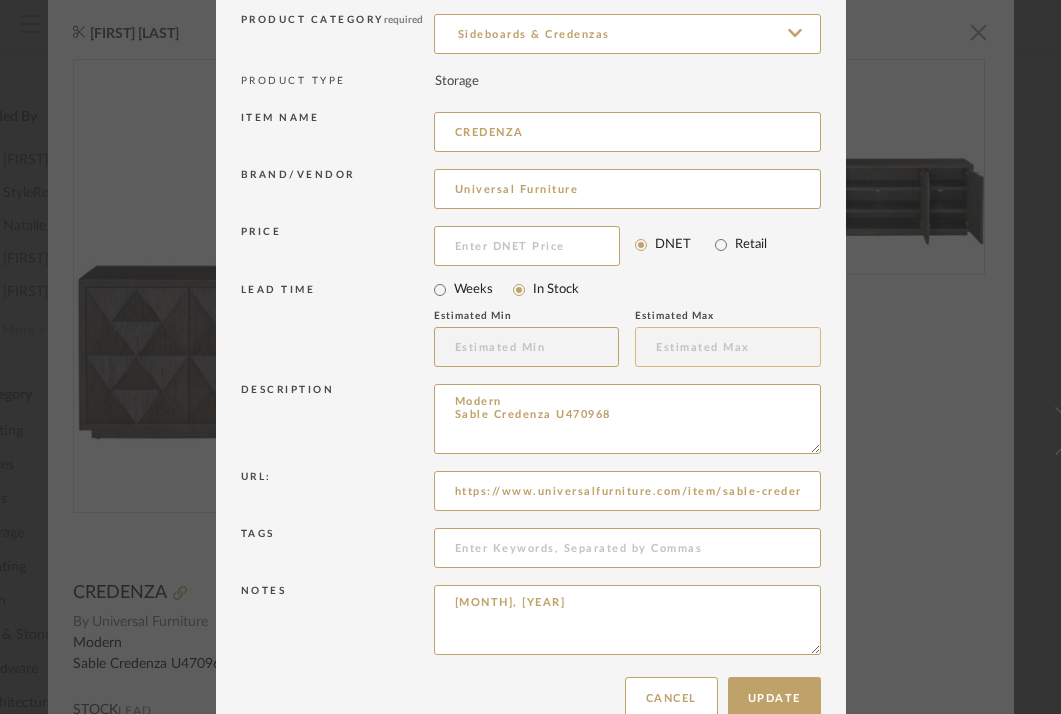 scroll, scrollTop: 197, scrollLeft: 0, axis: vertical 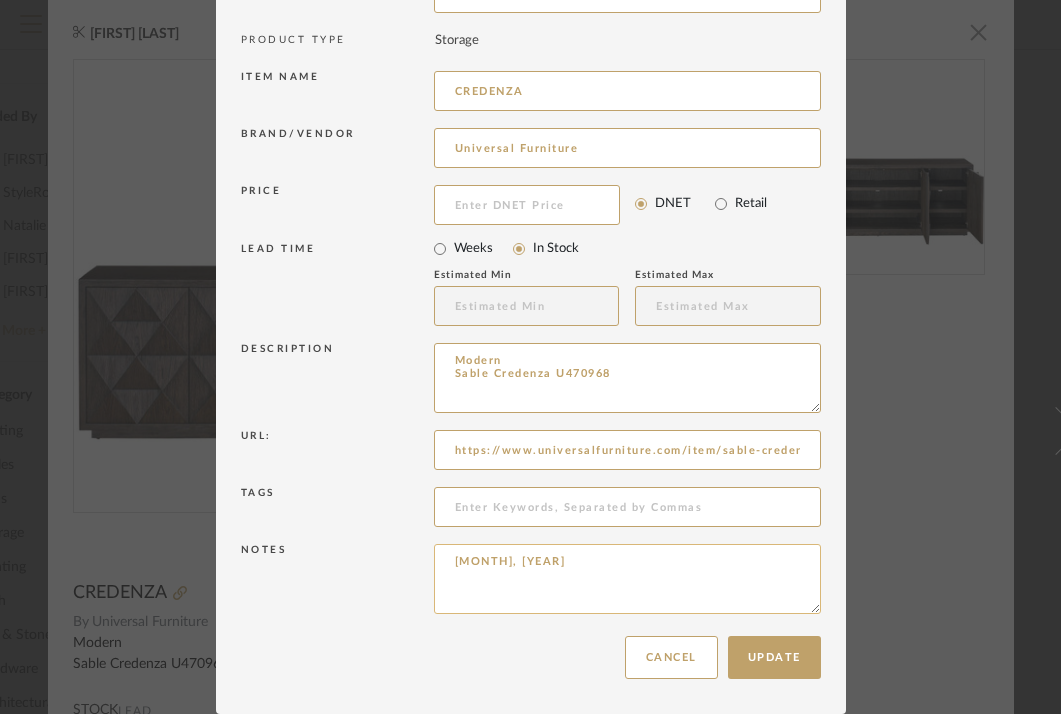 click on "[MONTH], [YEAR]" at bounding box center (627, 579) 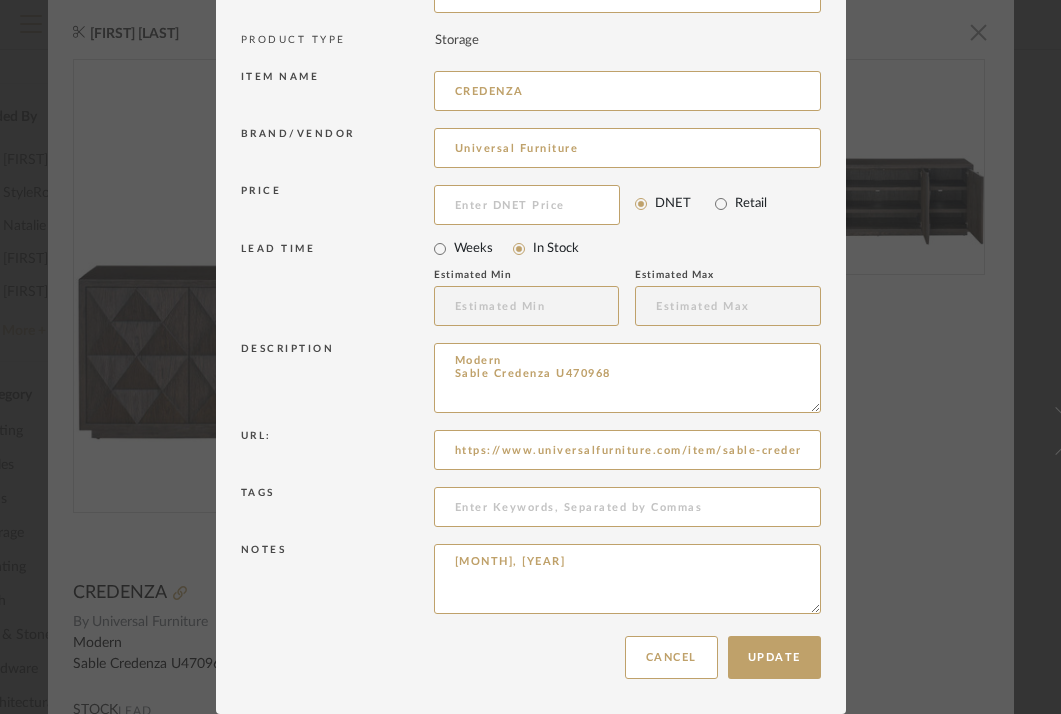 type on "[MONTH], [YEAR]" 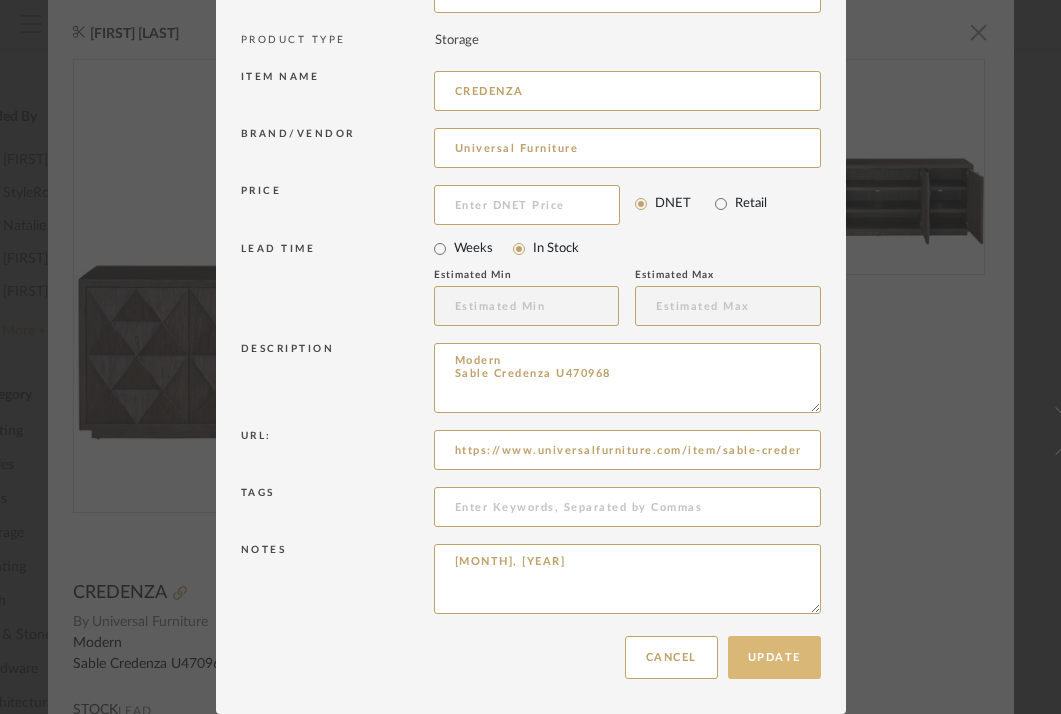 click on "Update" at bounding box center [774, 657] 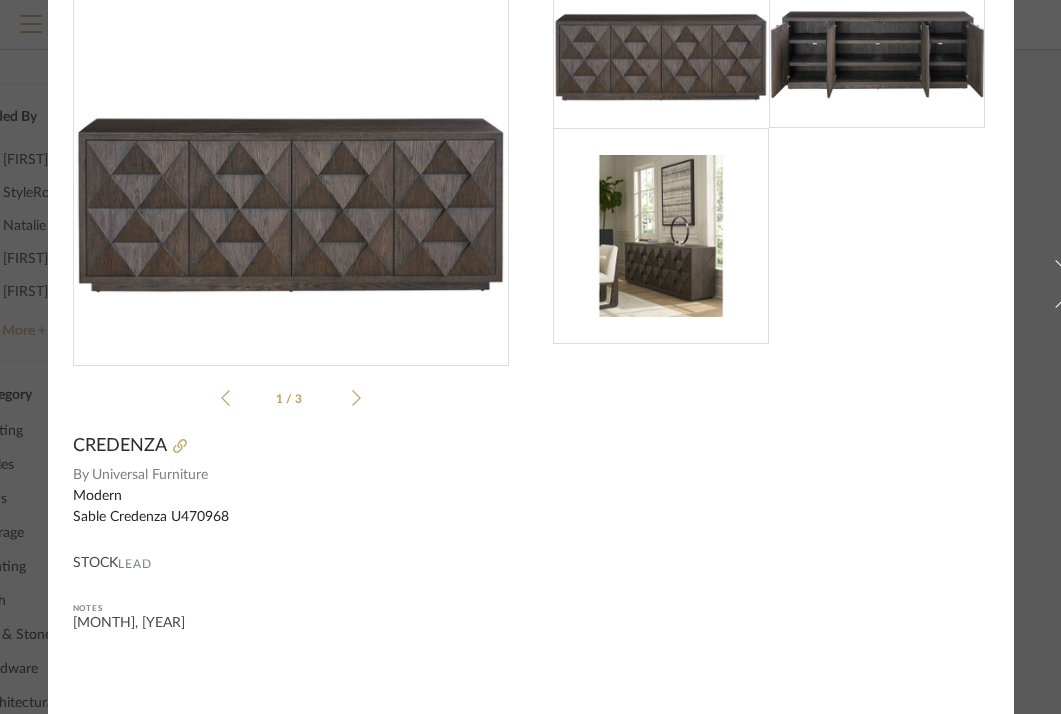 scroll, scrollTop: 0, scrollLeft: 0, axis: both 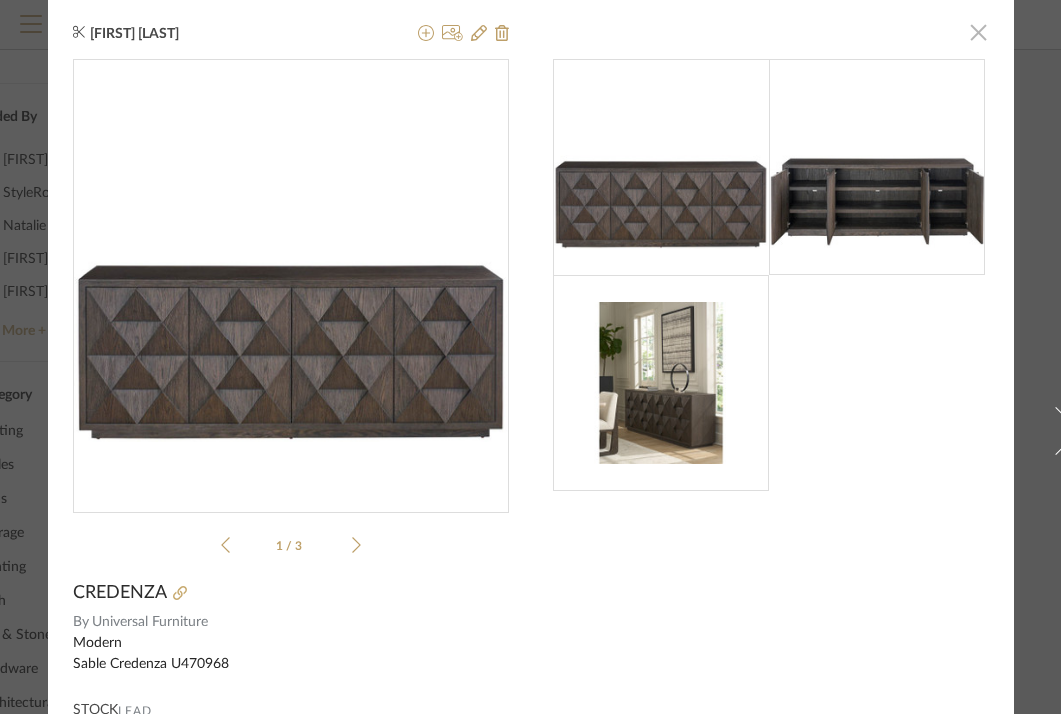 click 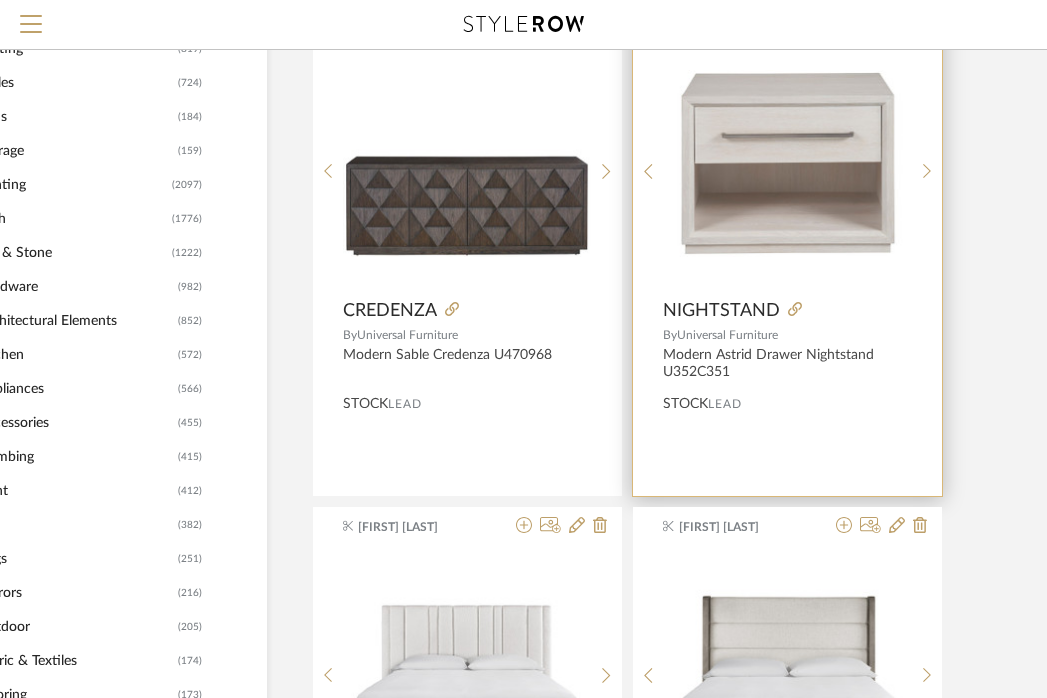 click on "NIGHTSTAND" at bounding box center (721, 311) 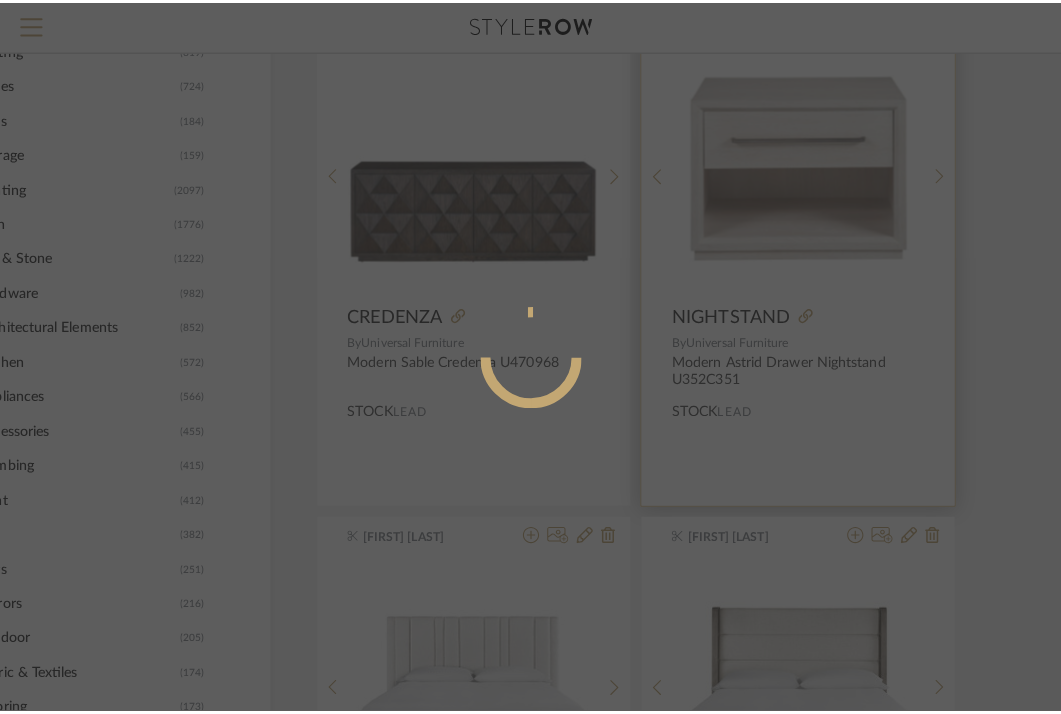 scroll, scrollTop: 0, scrollLeft: 0, axis: both 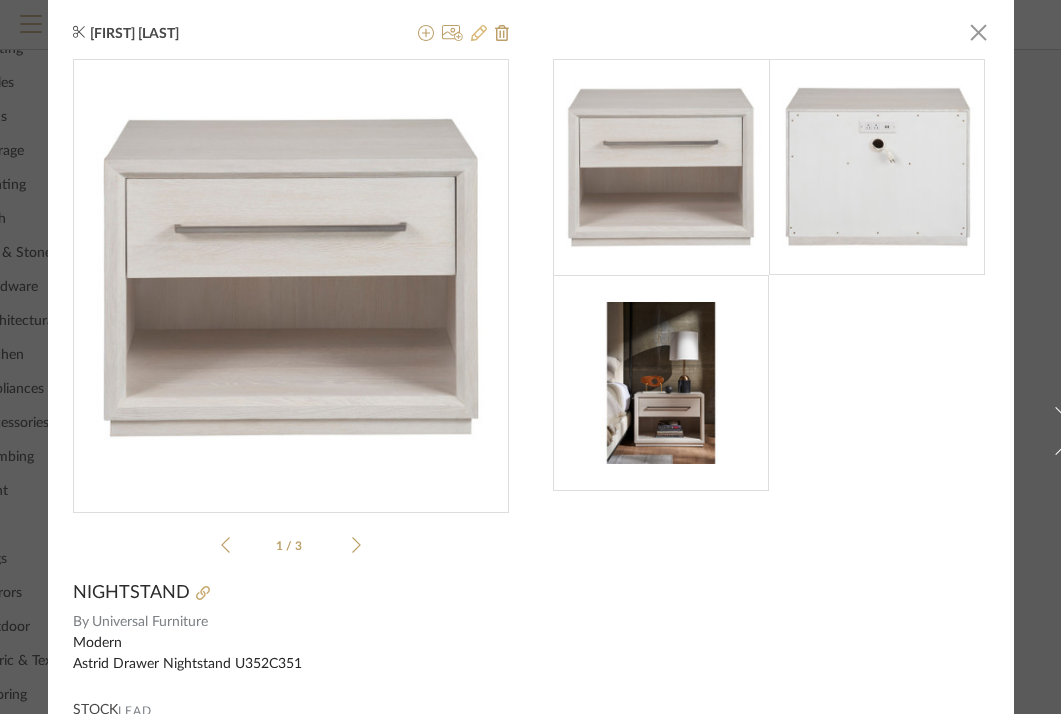 click 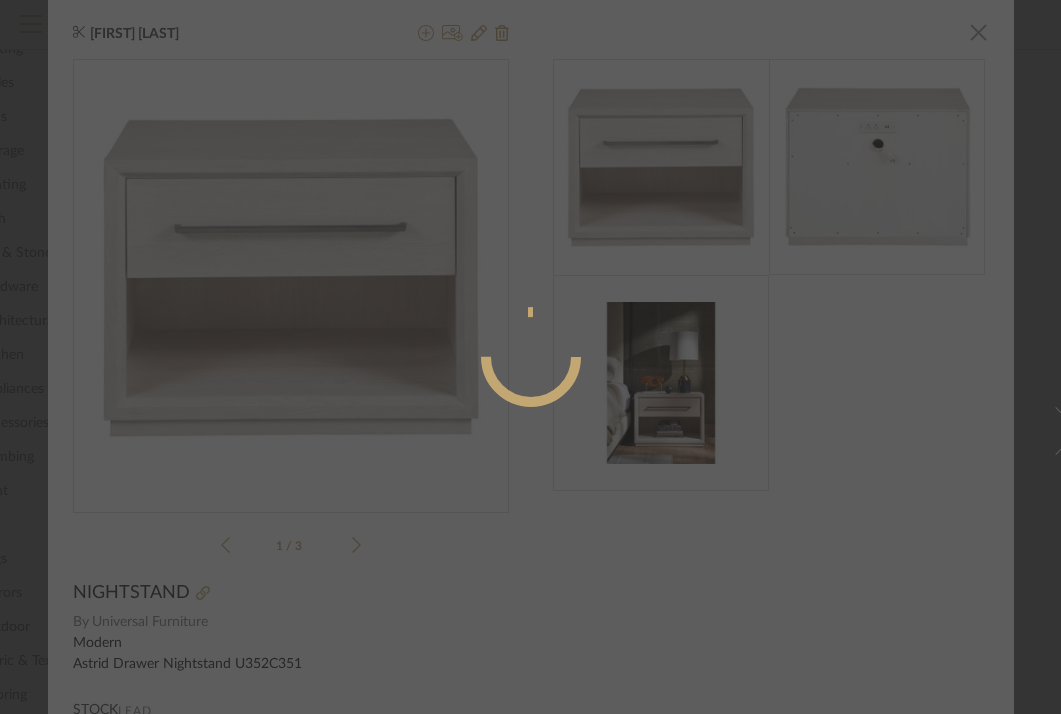 radio on "true" 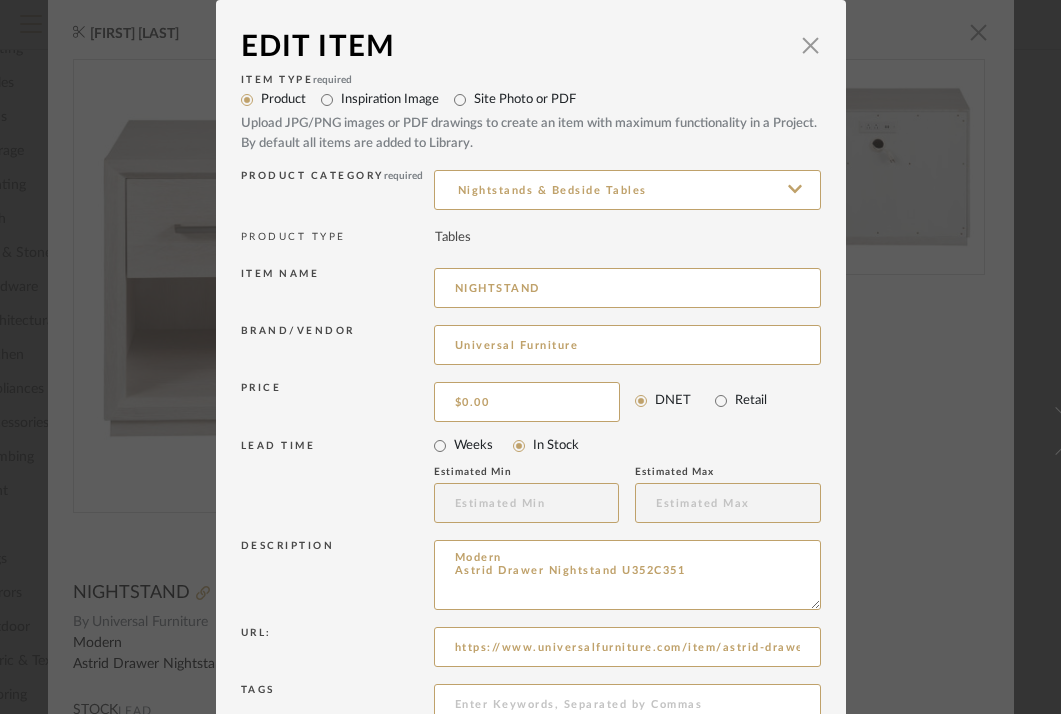 scroll, scrollTop: 197, scrollLeft: 0, axis: vertical 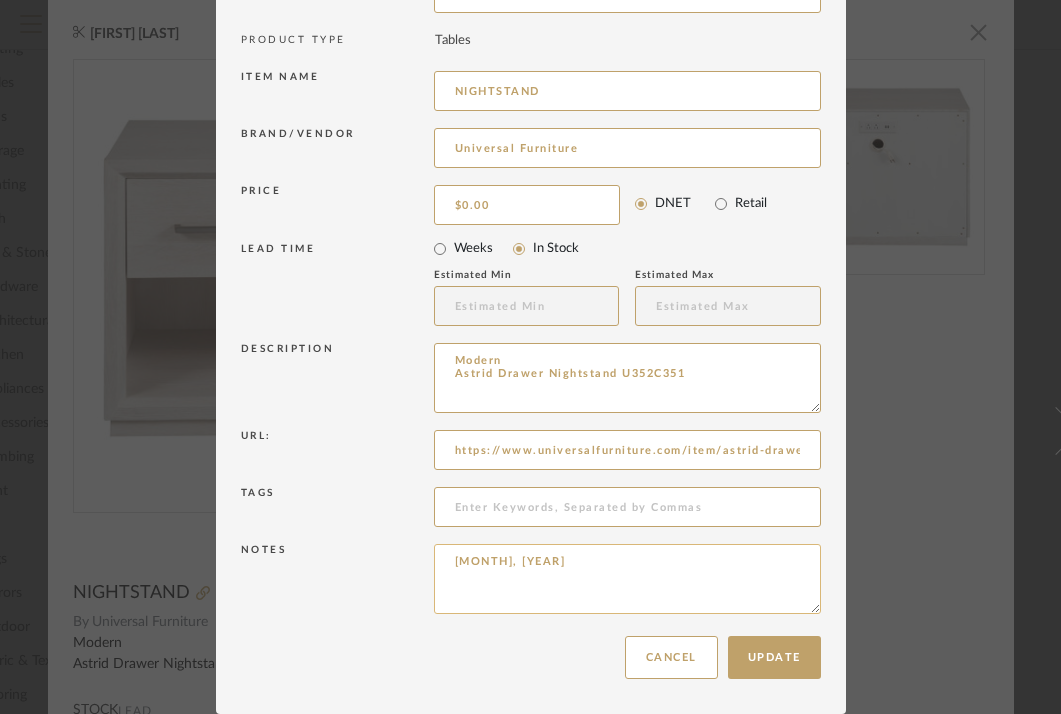 click on "[MONTH], [YEAR]" at bounding box center (627, 579) 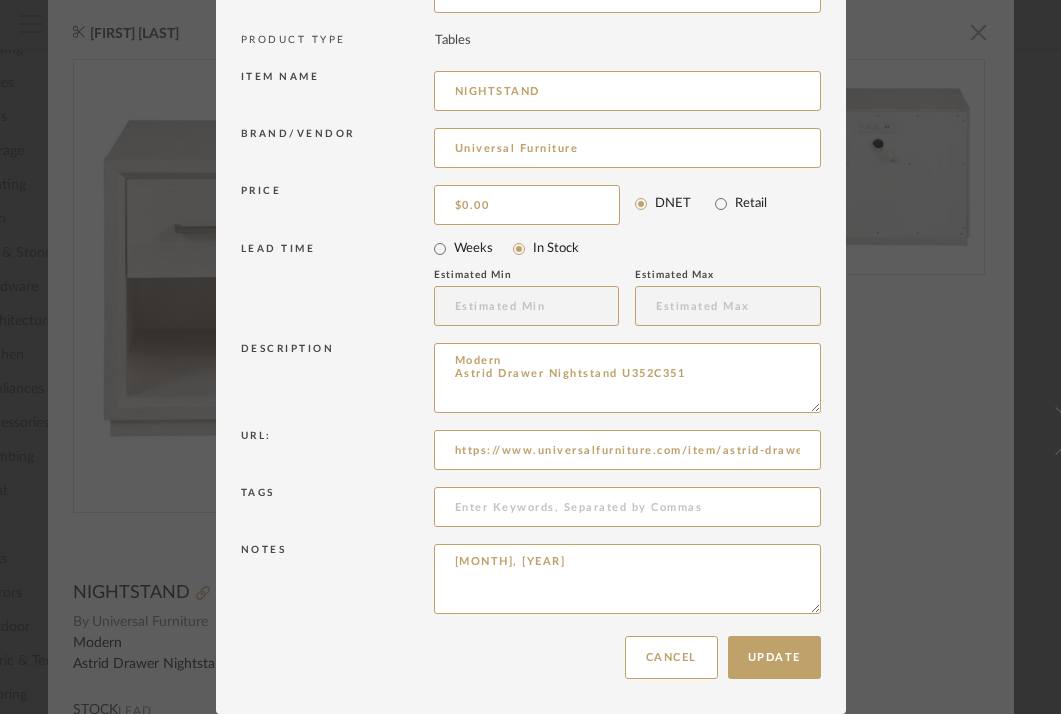 type on "[MONTH], [YEAR]" 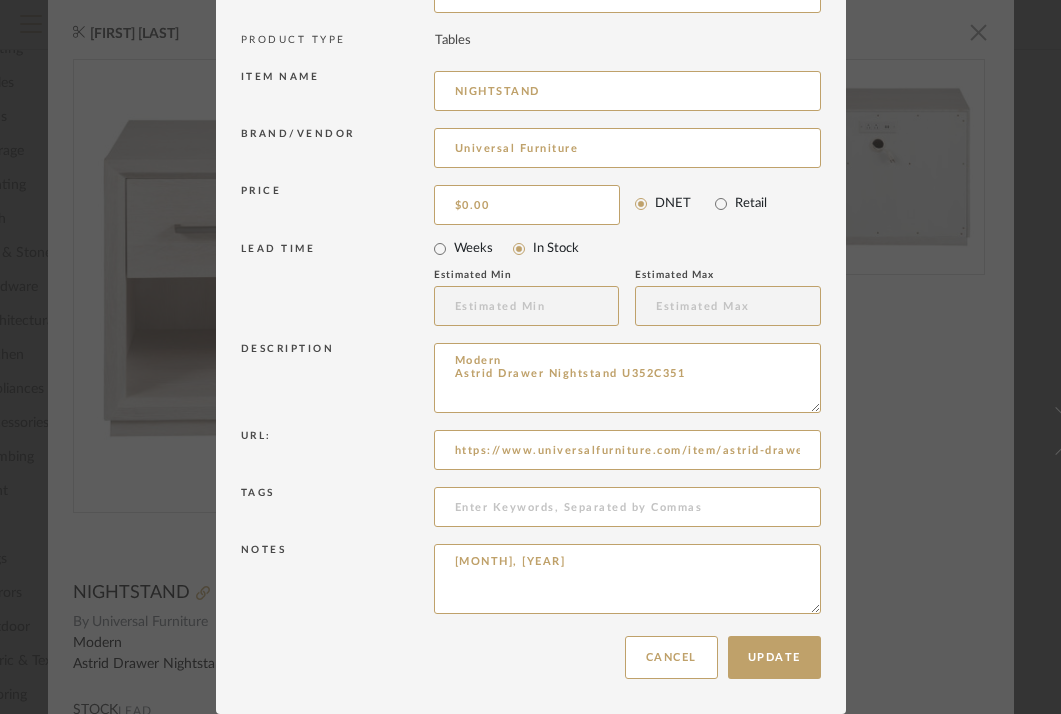 click on "Update  Cancel" at bounding box center (531, 657) 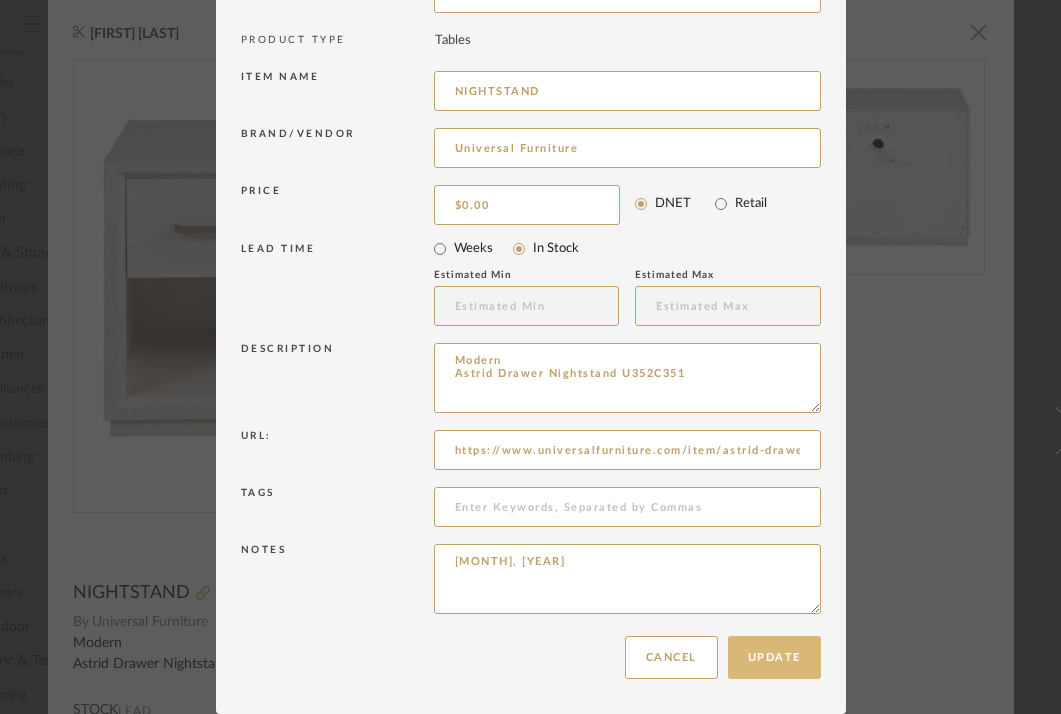 click on "Update" at bounding box center (774, 657) 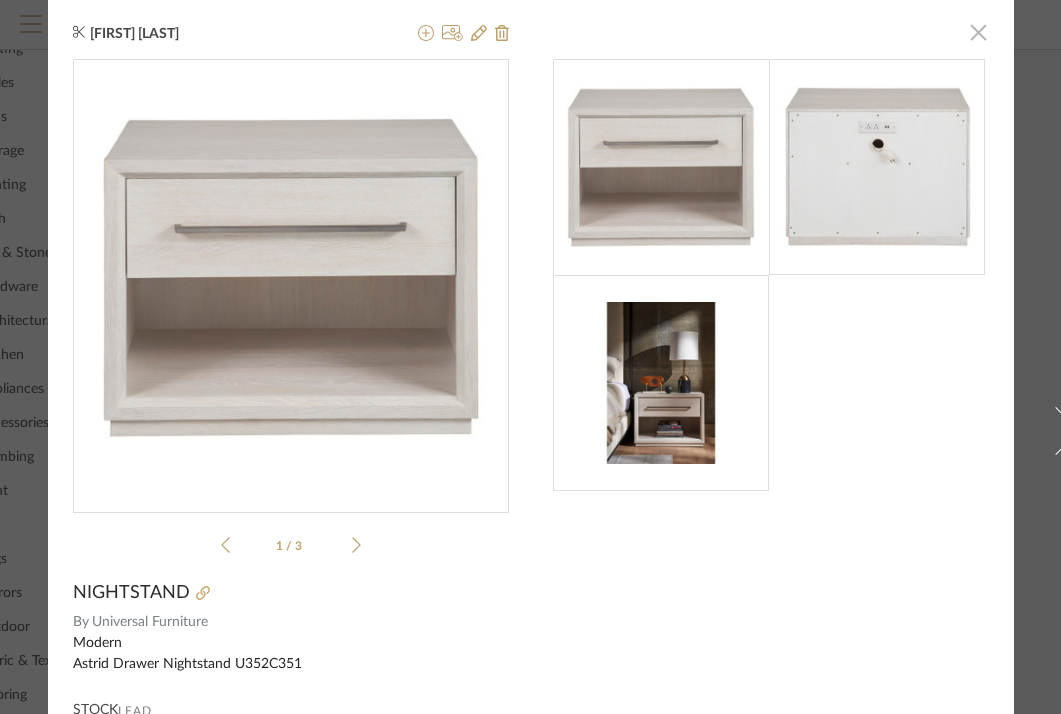 click 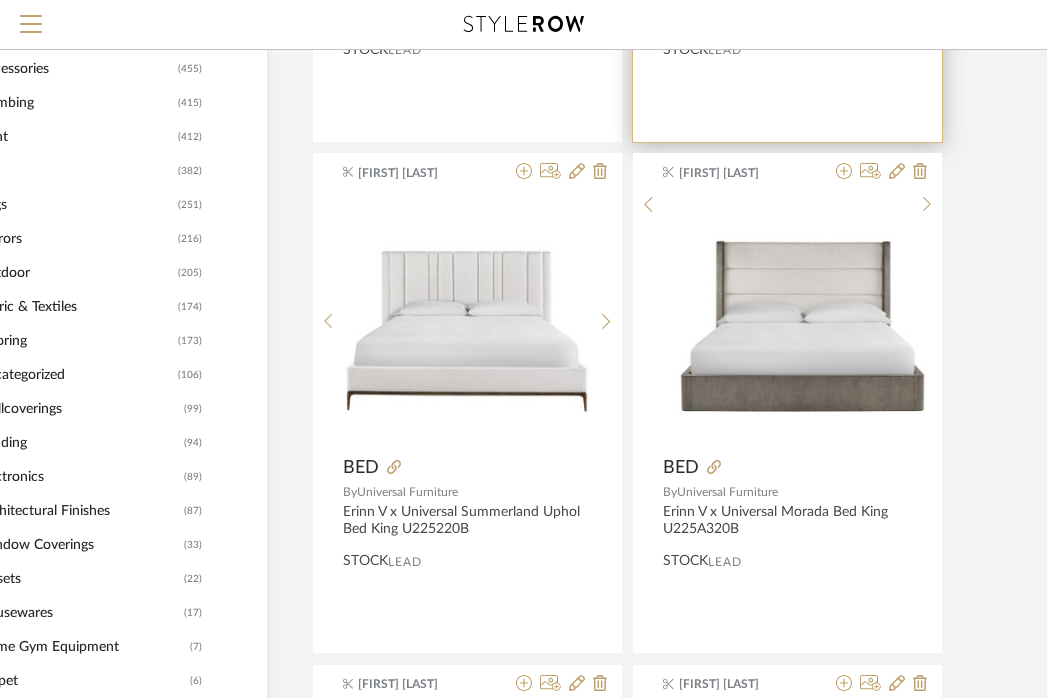 scroll, scrollTop: 1177, scrollLeft: 153, axis: both 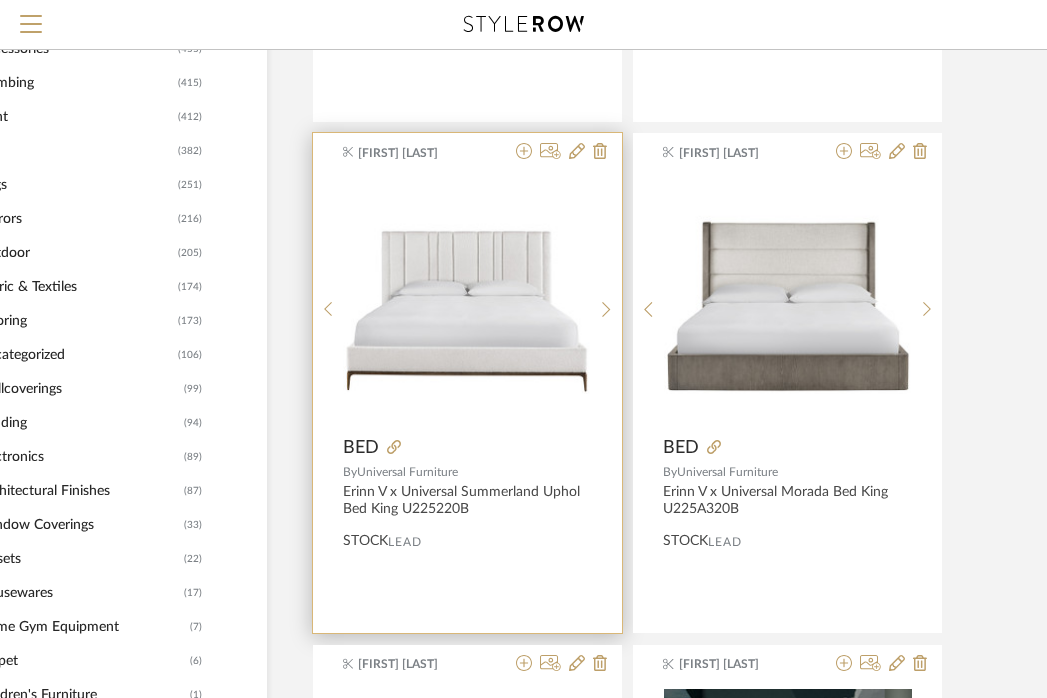click on "BED" at bounding box center (361, 448) 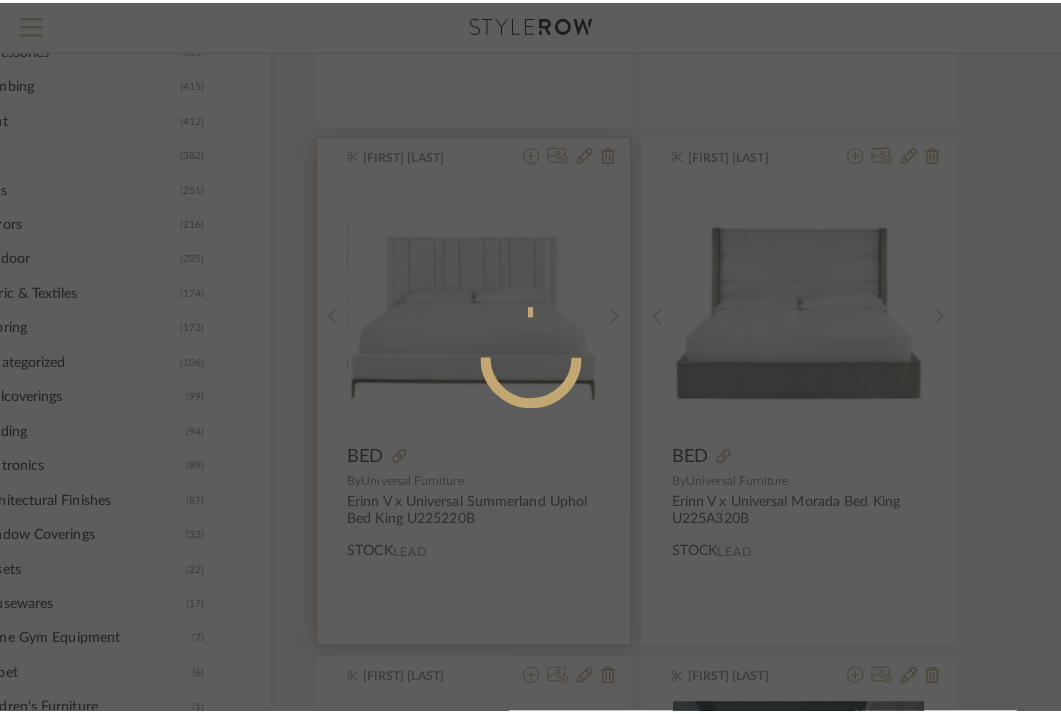 scroll, scrollTop: 0, scrollLeft: 0, axis: both 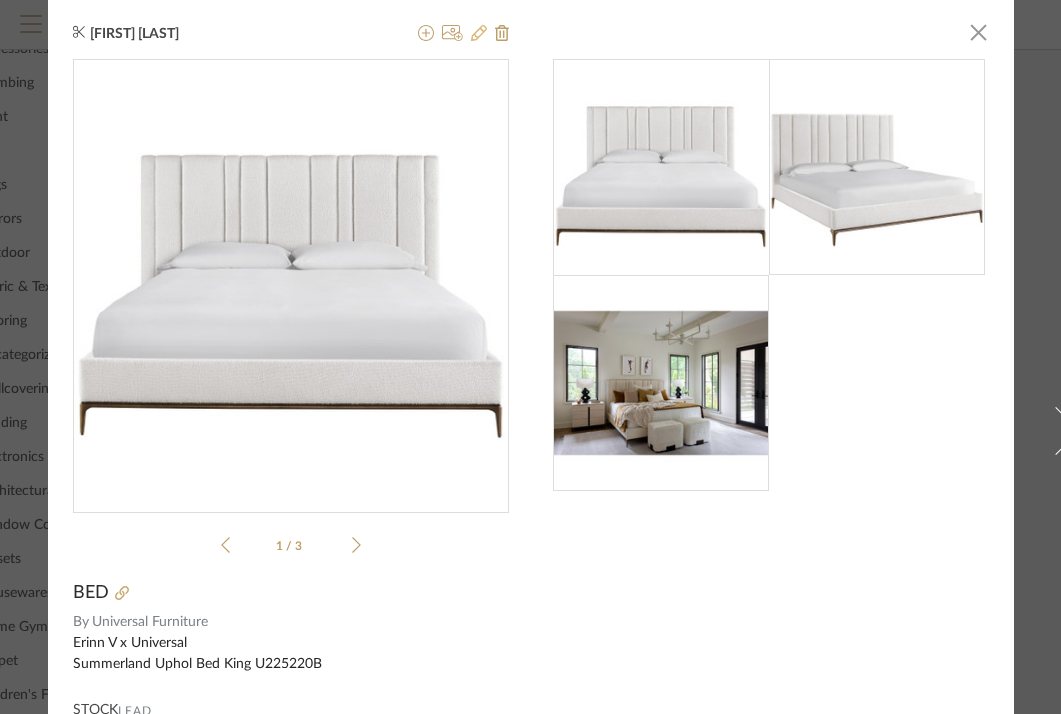 click 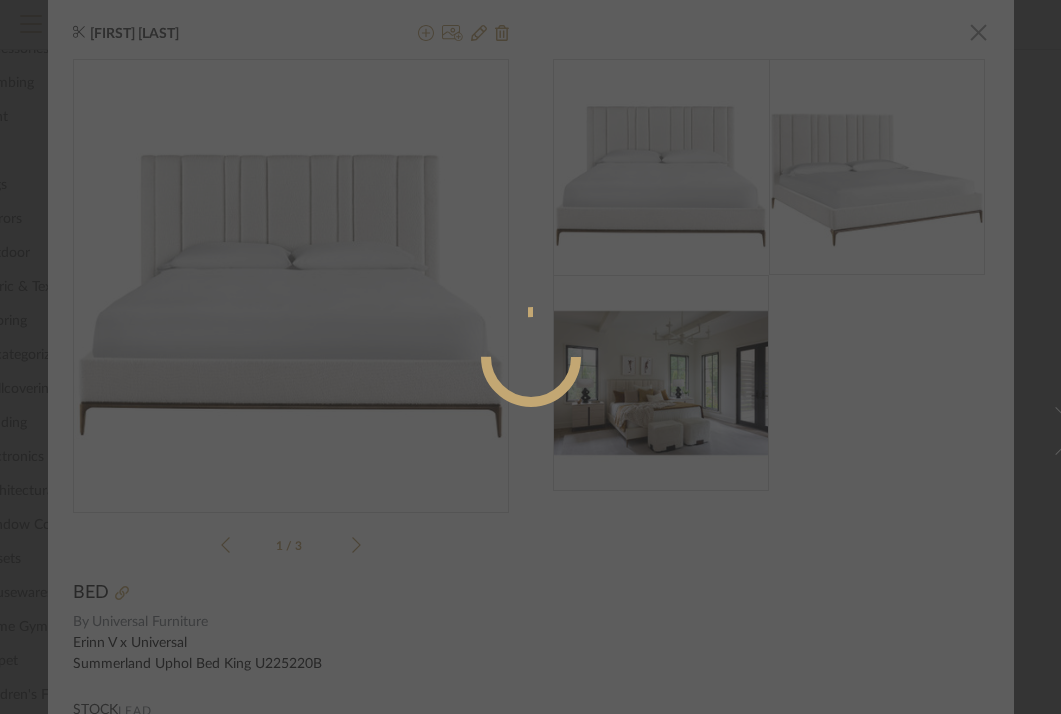 radio on "true" 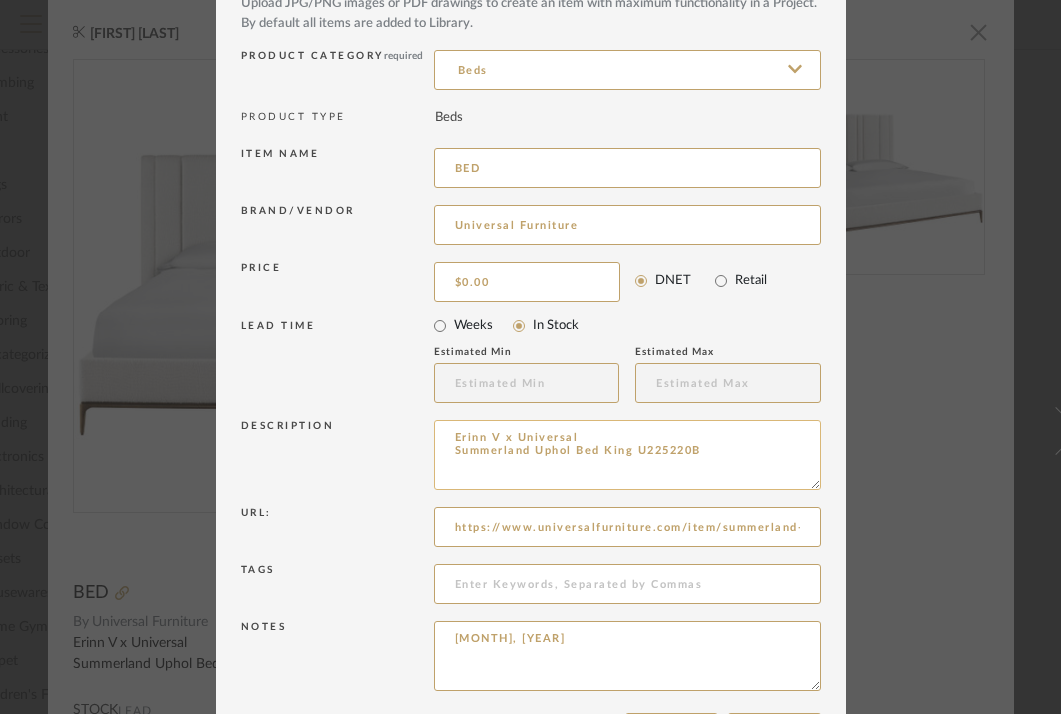 scroll, scrollTop: 197, scrollLeft: 0, axis: vertical 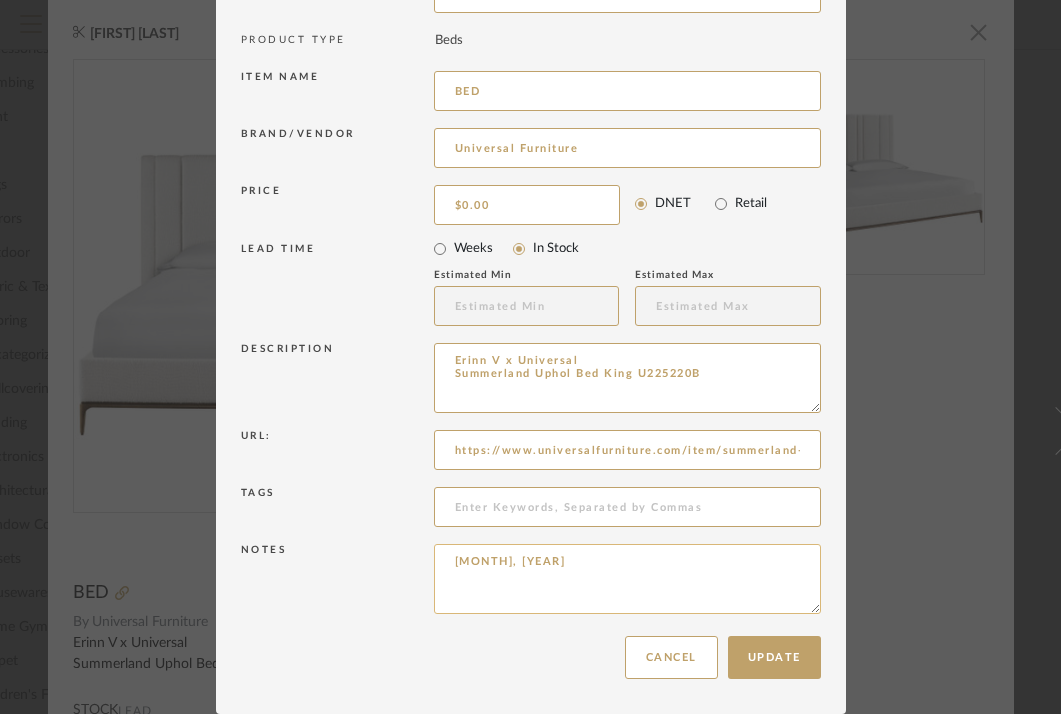 click on "[MONTH], [YEAR]" at bounding box center (627, 579) 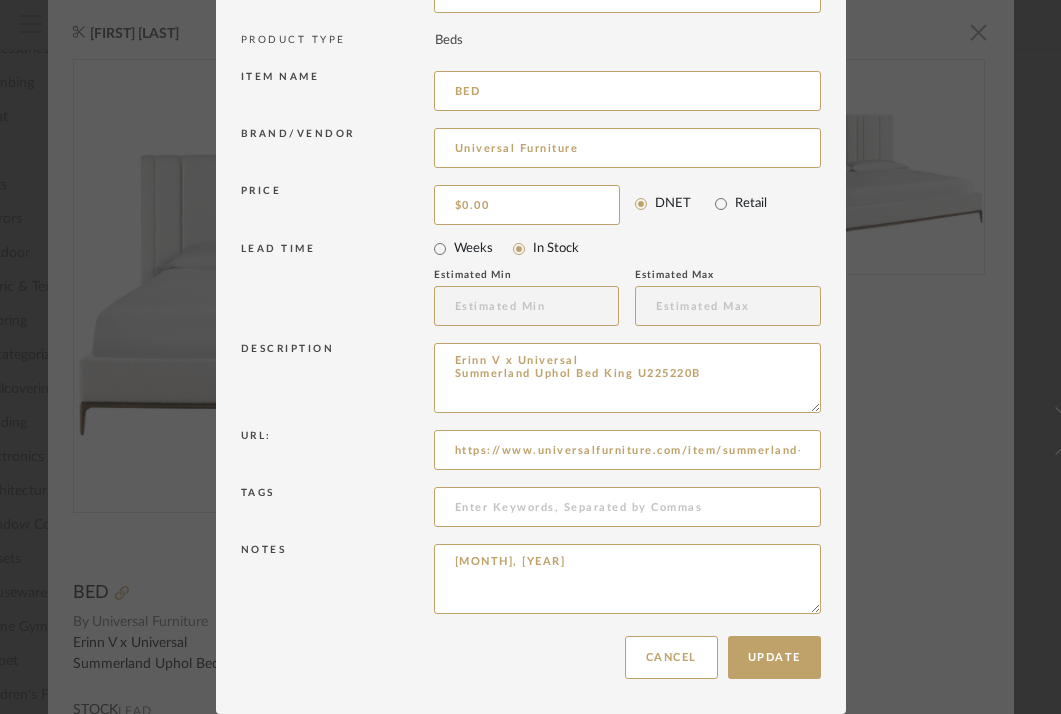 type on "[MONTH], [YEAR]" 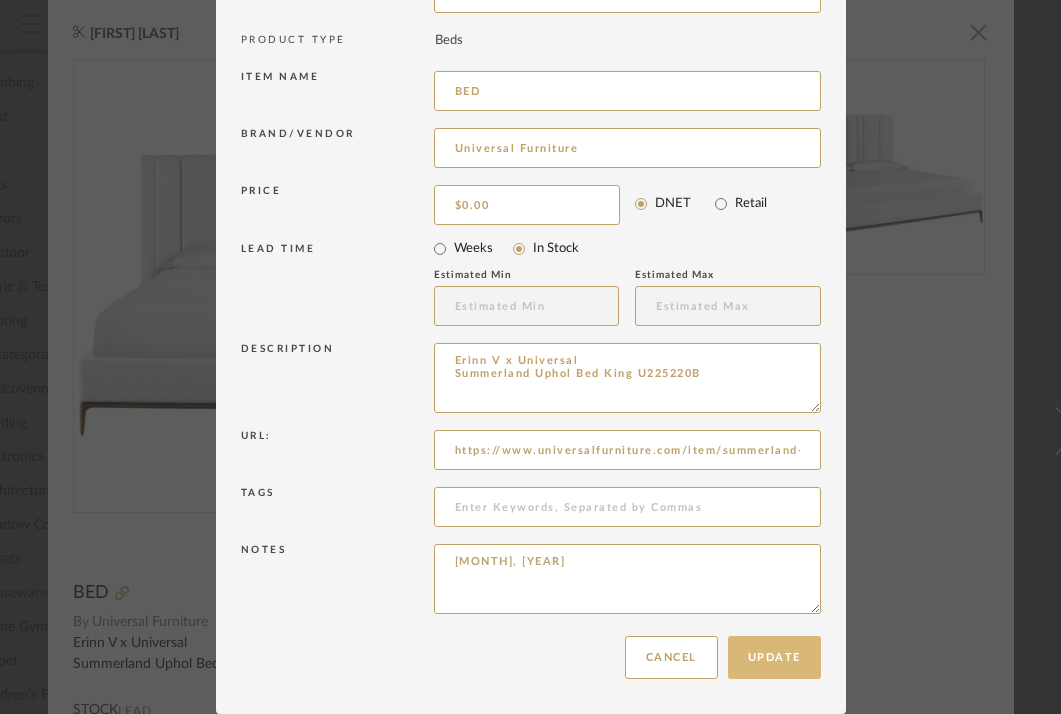 click on "Update" at bounding box center [774, 657] 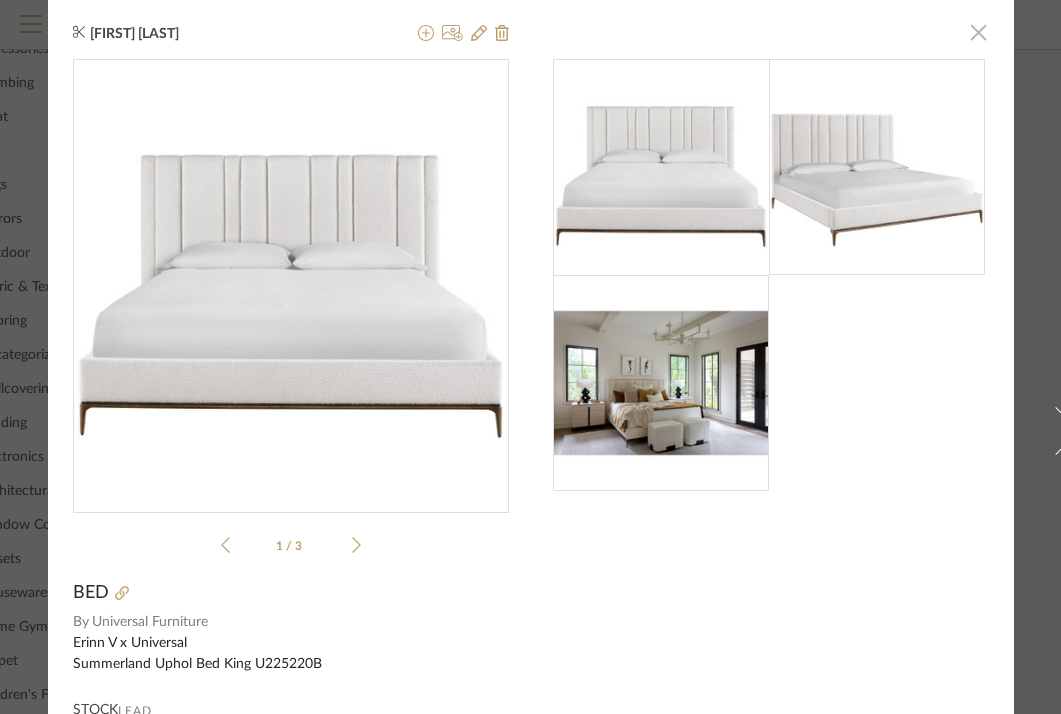 click 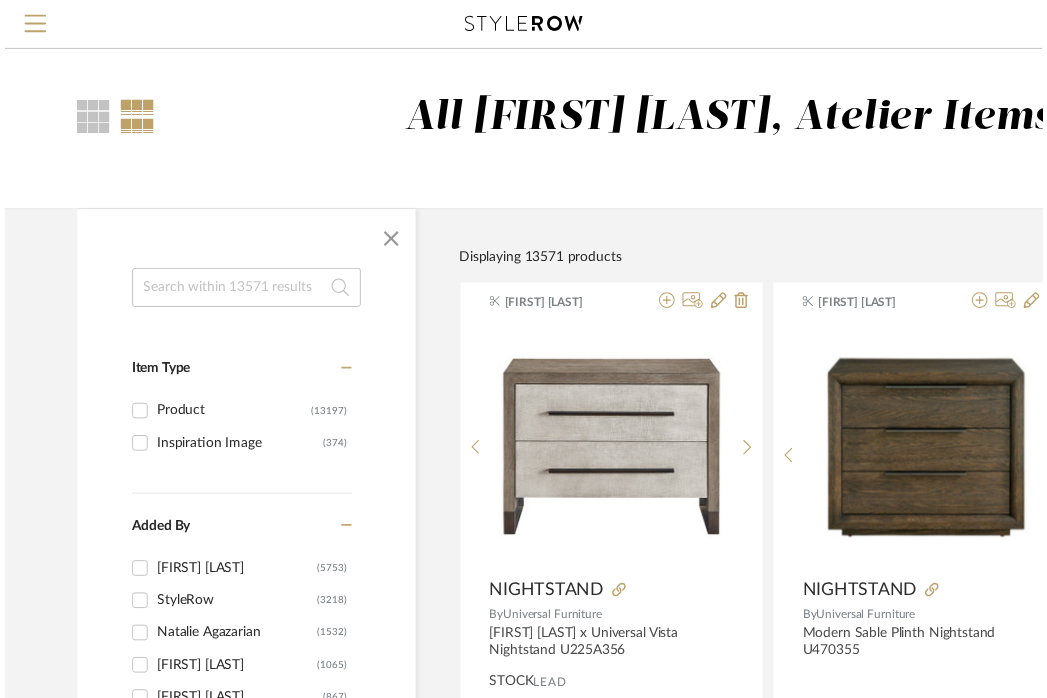 scroll, scrollTop: 1177, scrollLeft: 153, axis: both 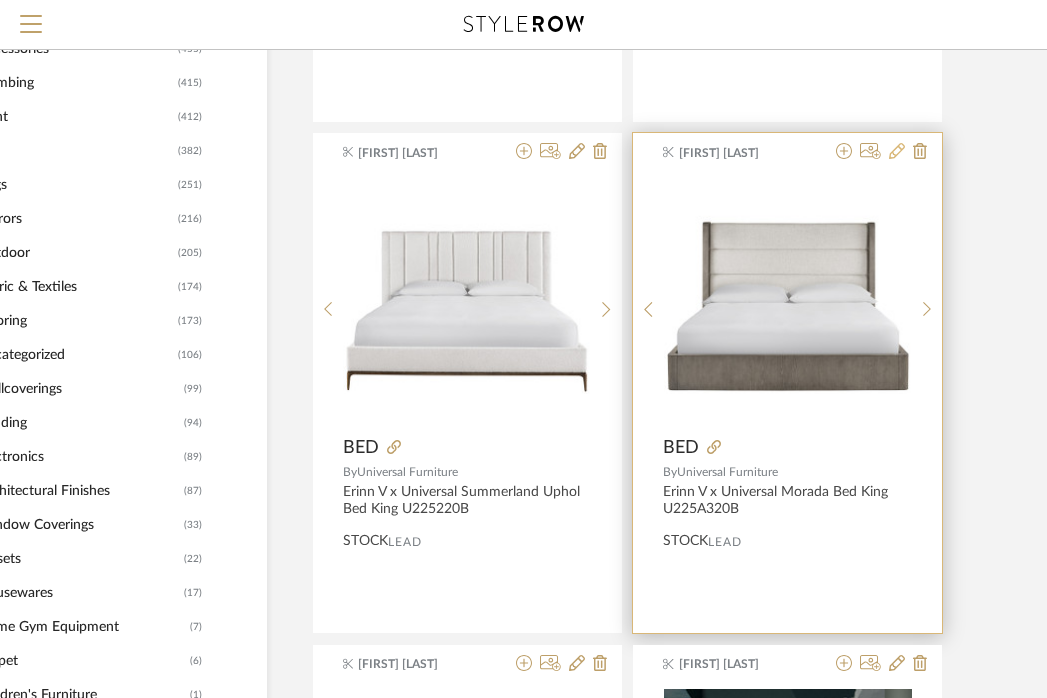 click 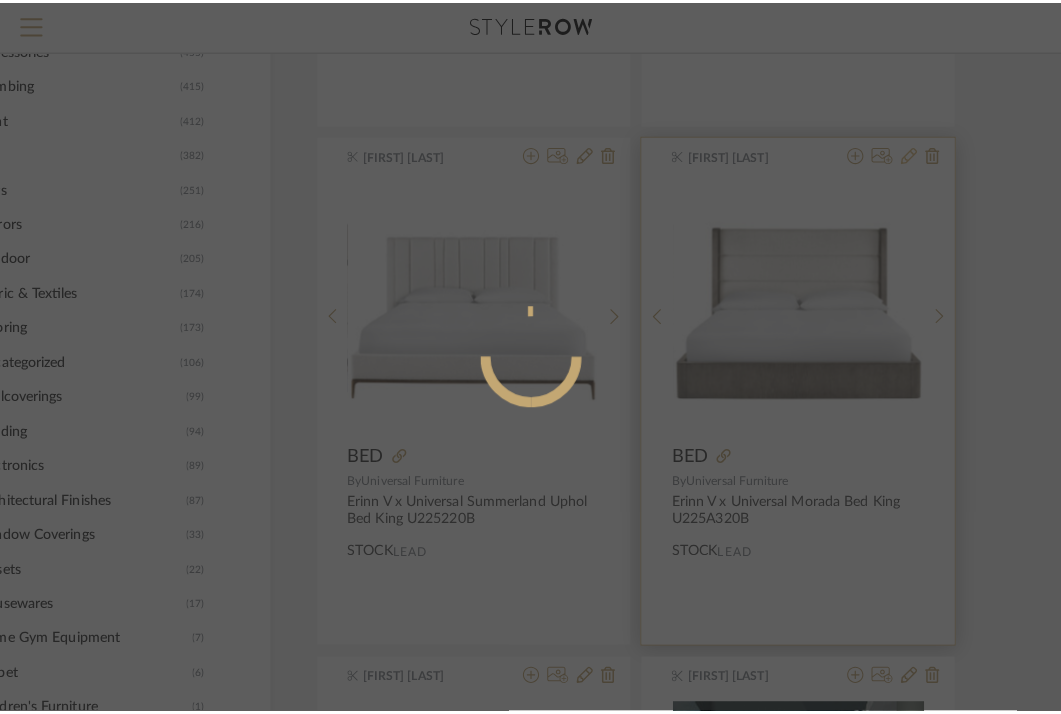 scroll, scrollTop: 0, scrollLeft: 0, axis: both 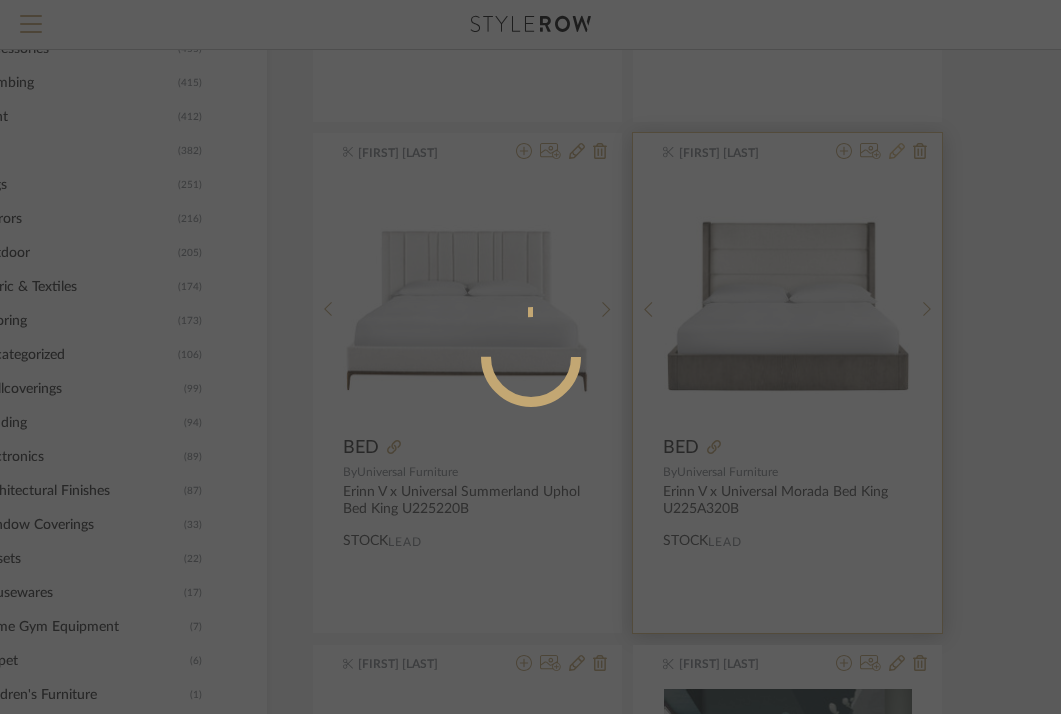 radio on "true" 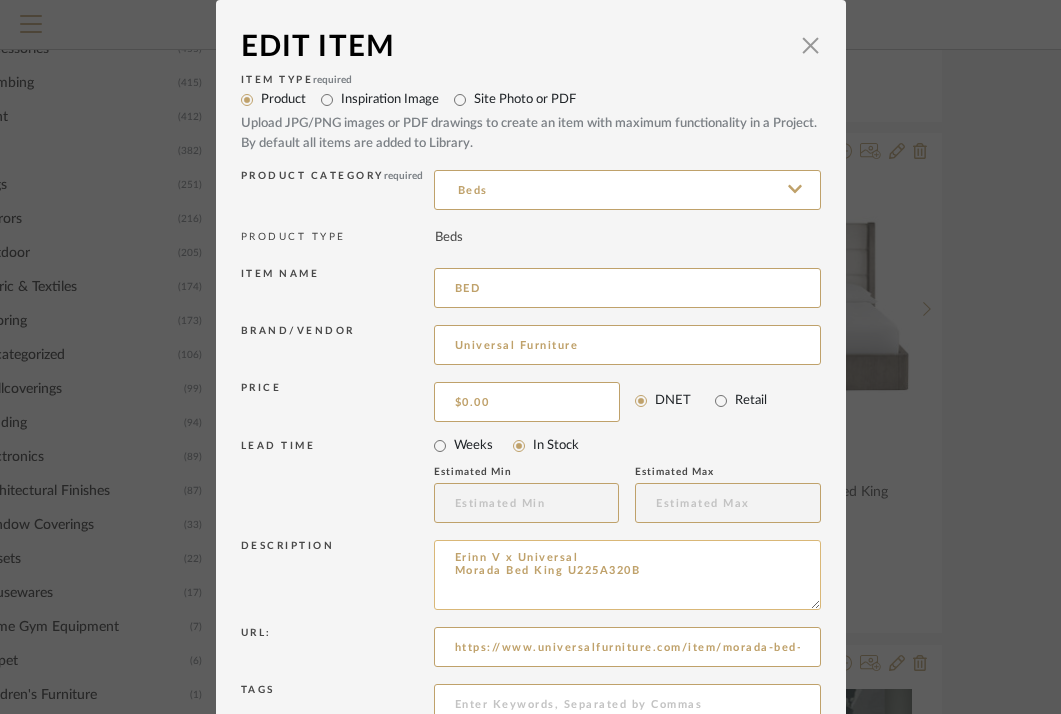 scroll, scrollTop: 197, scrollLeft: 0, axis: vertical 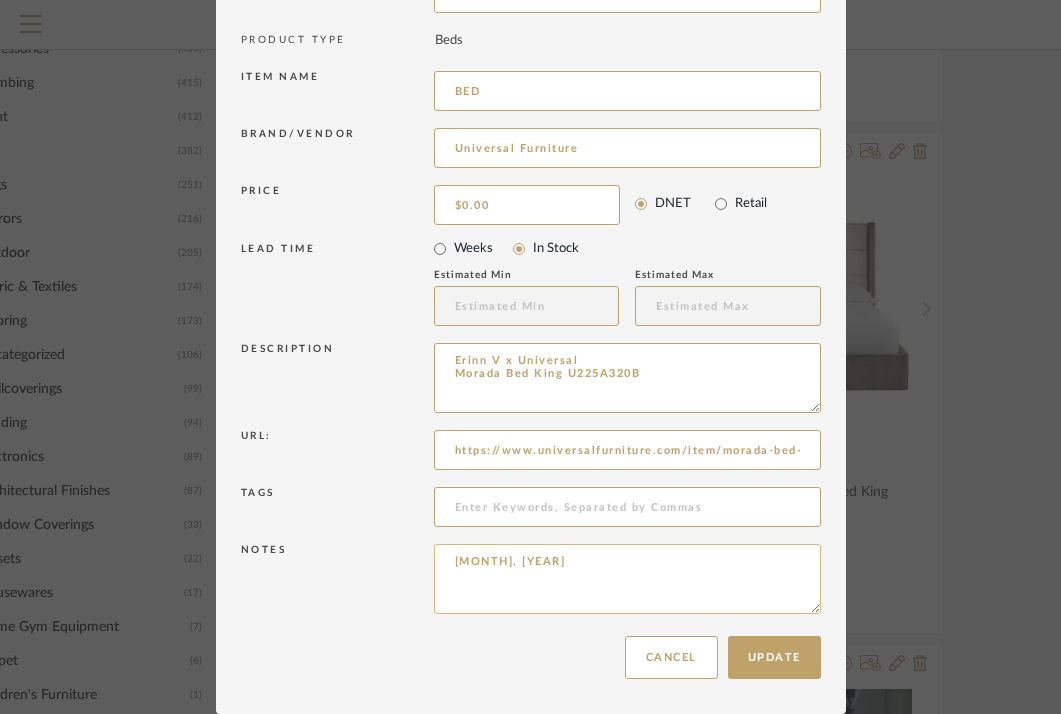 click on "[MONTH], [YEAR]" at bounding box center (627, 579) 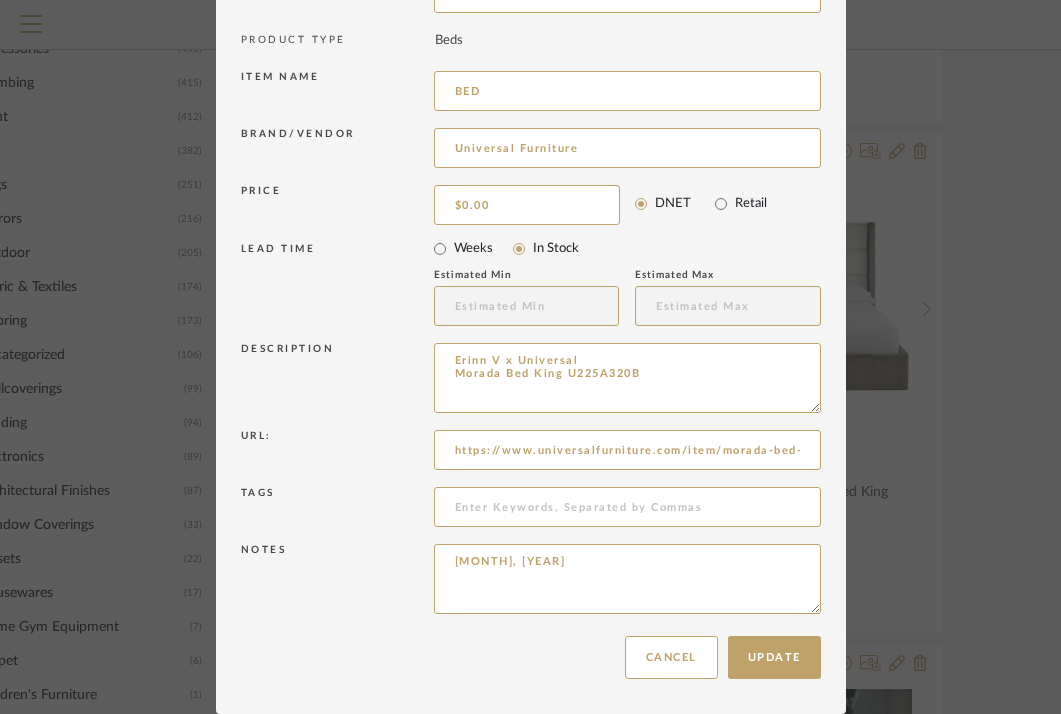 type on "[MONTH], [YEAR]" 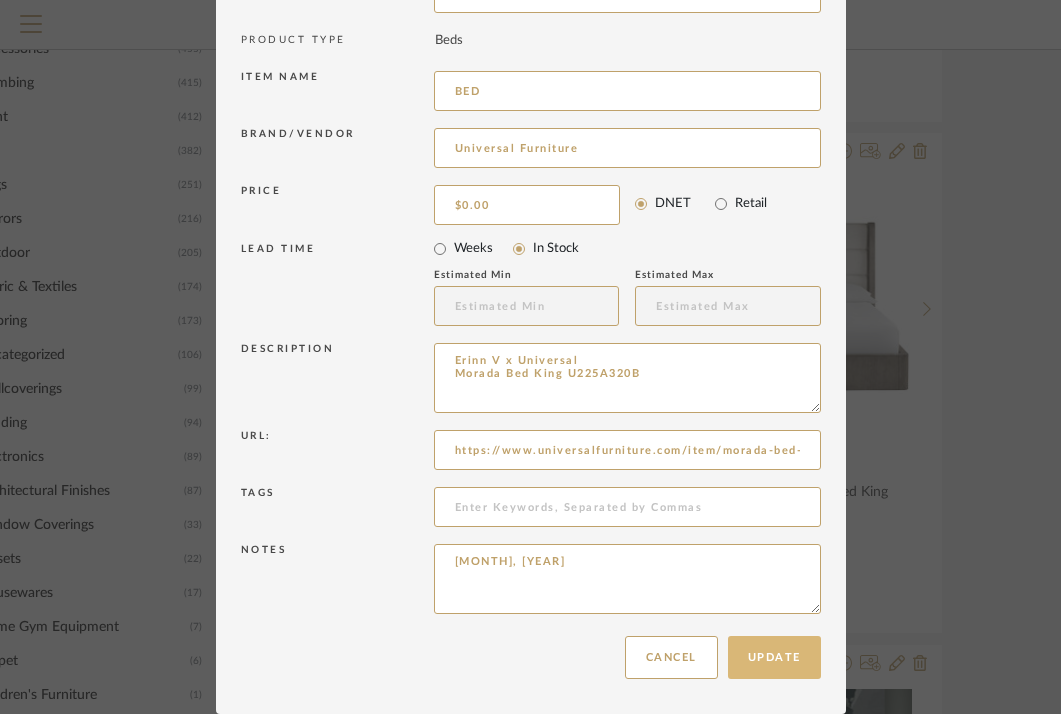 click on "Update" at bounding box center (774, 657) 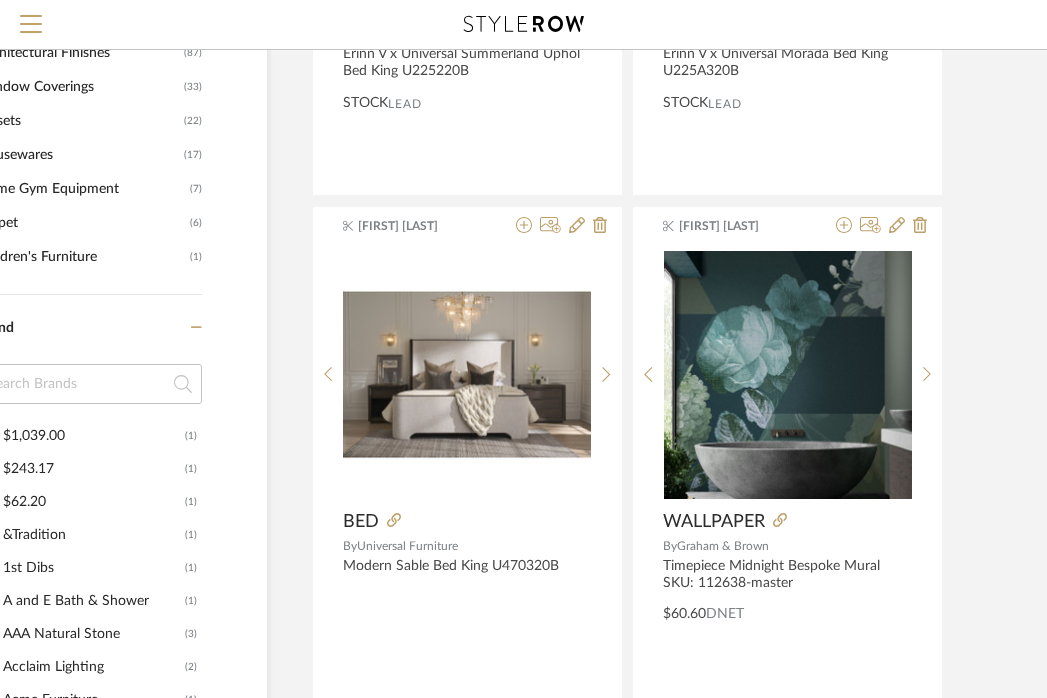 scroll, scrollTop: 1622, scrollLeft: 153, axis: both 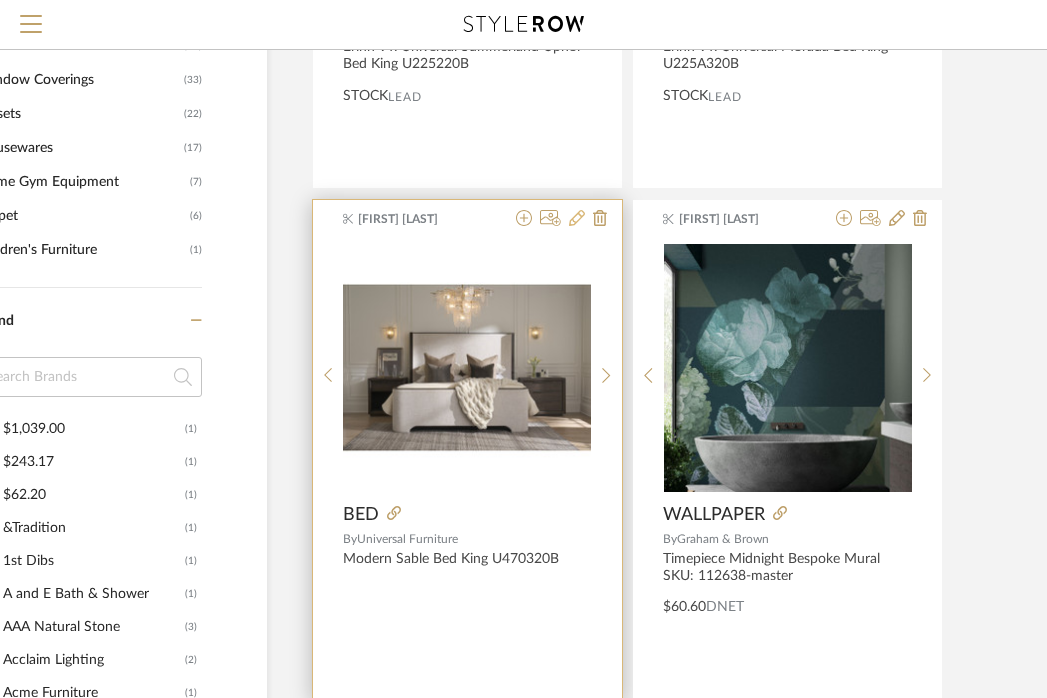 click 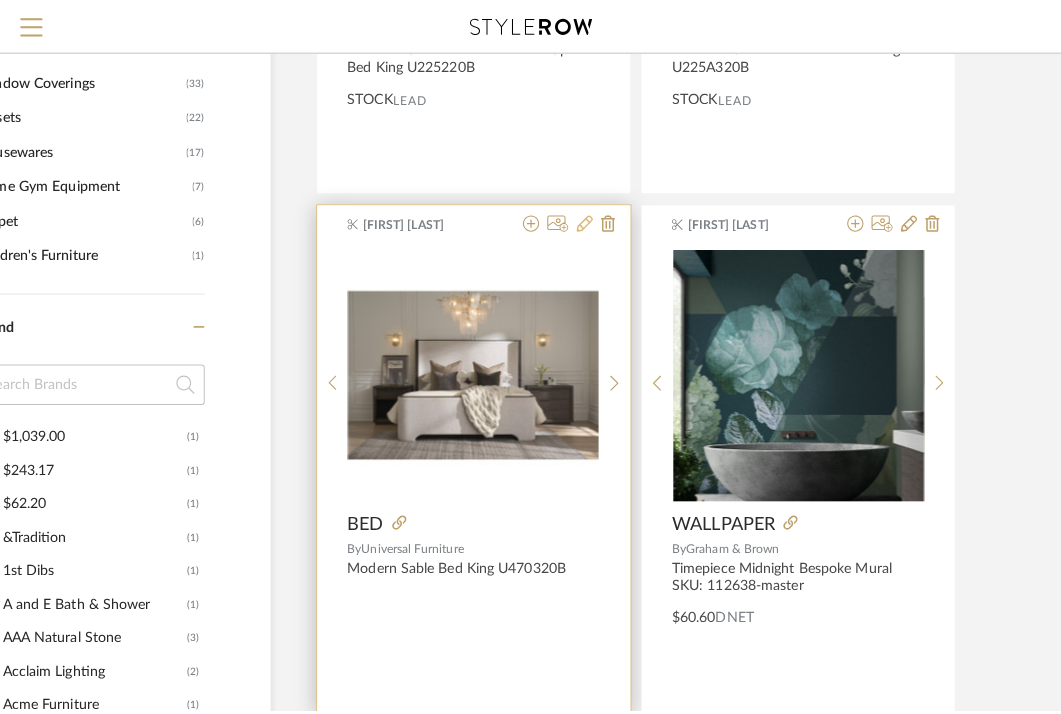 scroll, scrollTop: 0, scrollLeft: 0, axis: both 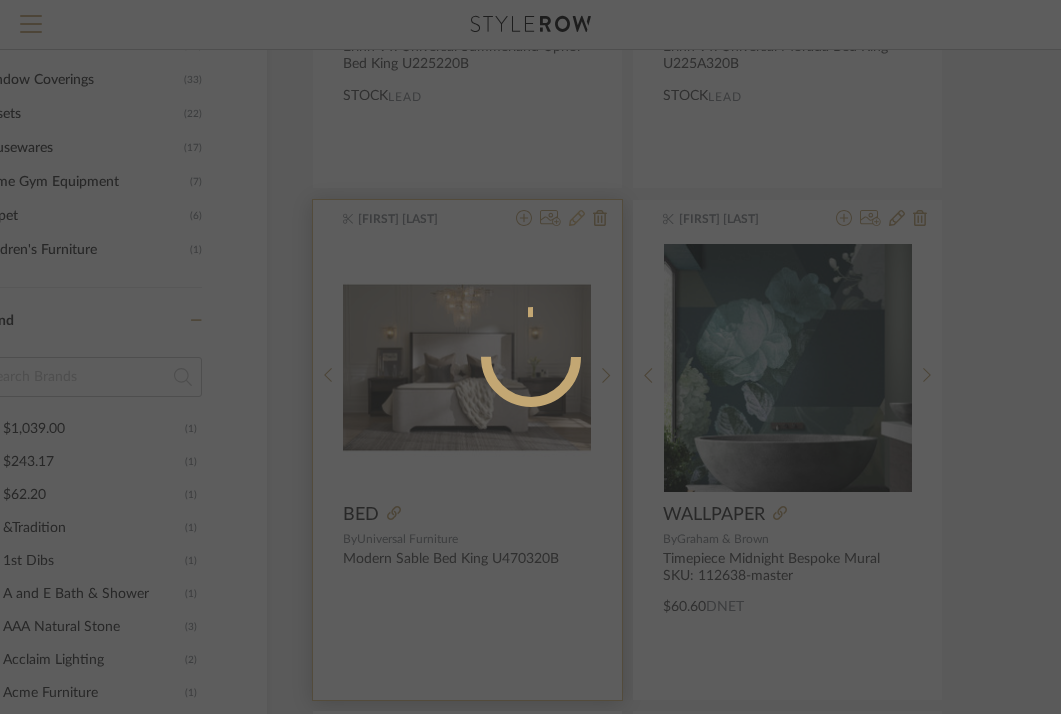 radio on "true" 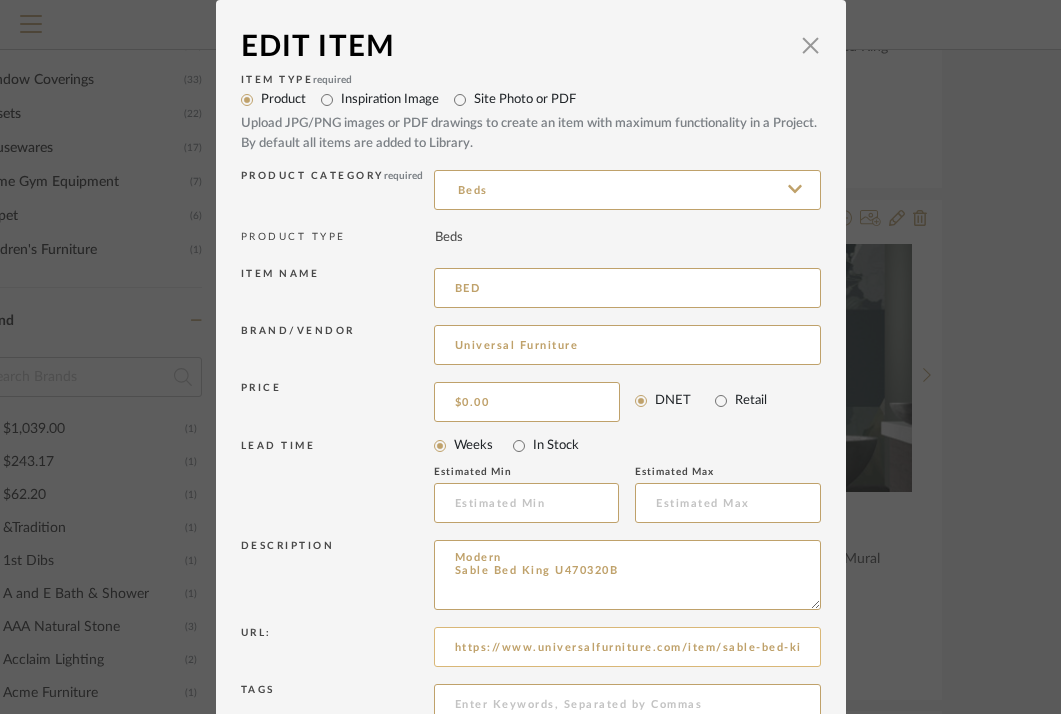 scroll, scrollTop: 197, scrollLeft: 0, axis: vertical 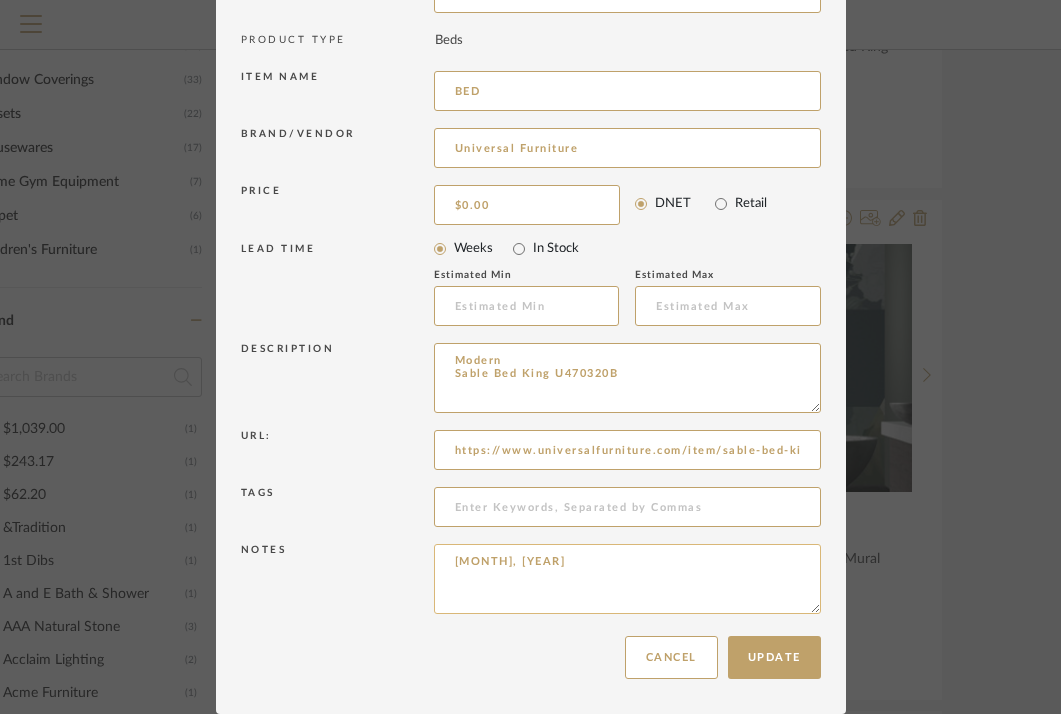 click on "[MONTH], [YEAR]" at bounding box center (627, 579) 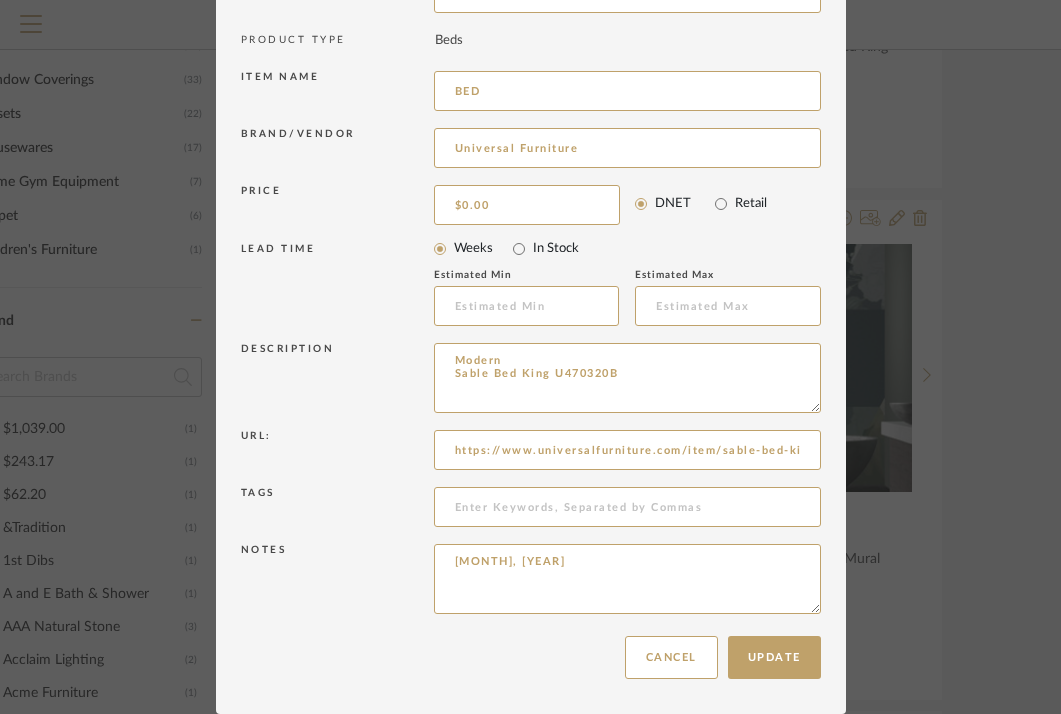 type on "[MONTH], [YEAR]" 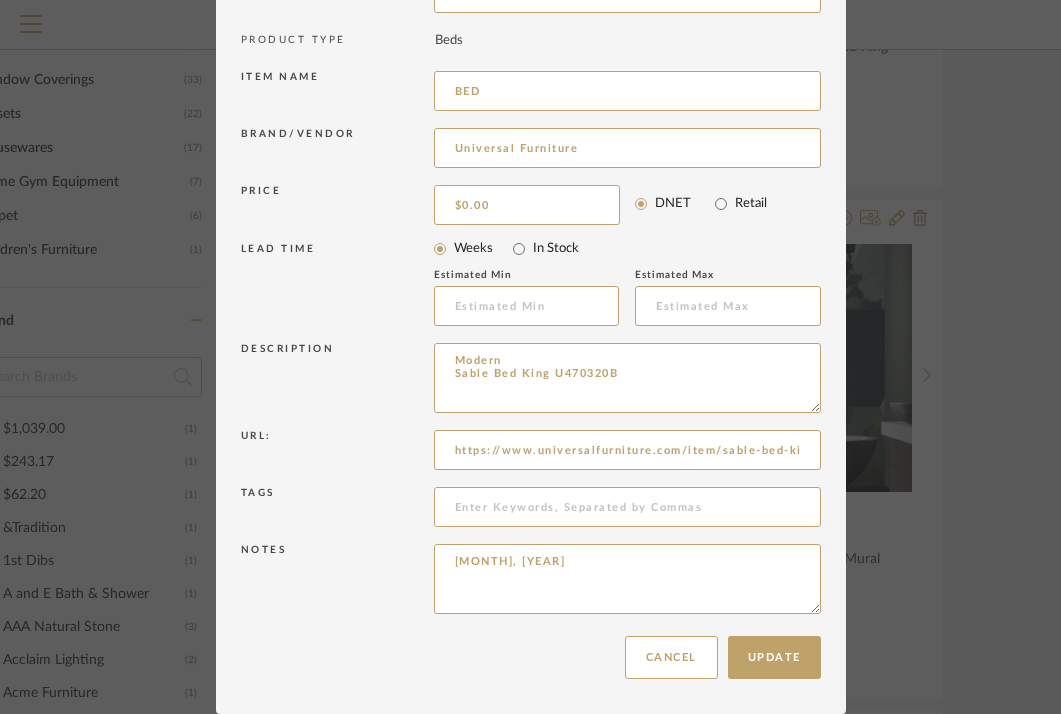 click on "Update  Cancel" at bounding box center (531, 657) 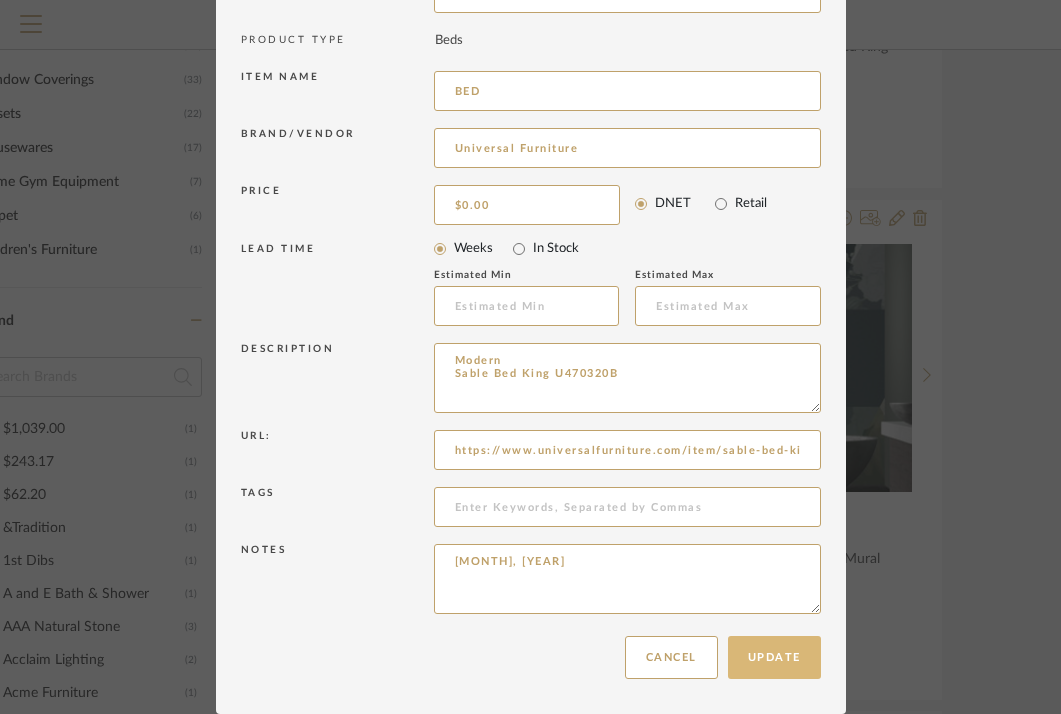 click on "Update" at bounding box center (774, 657) 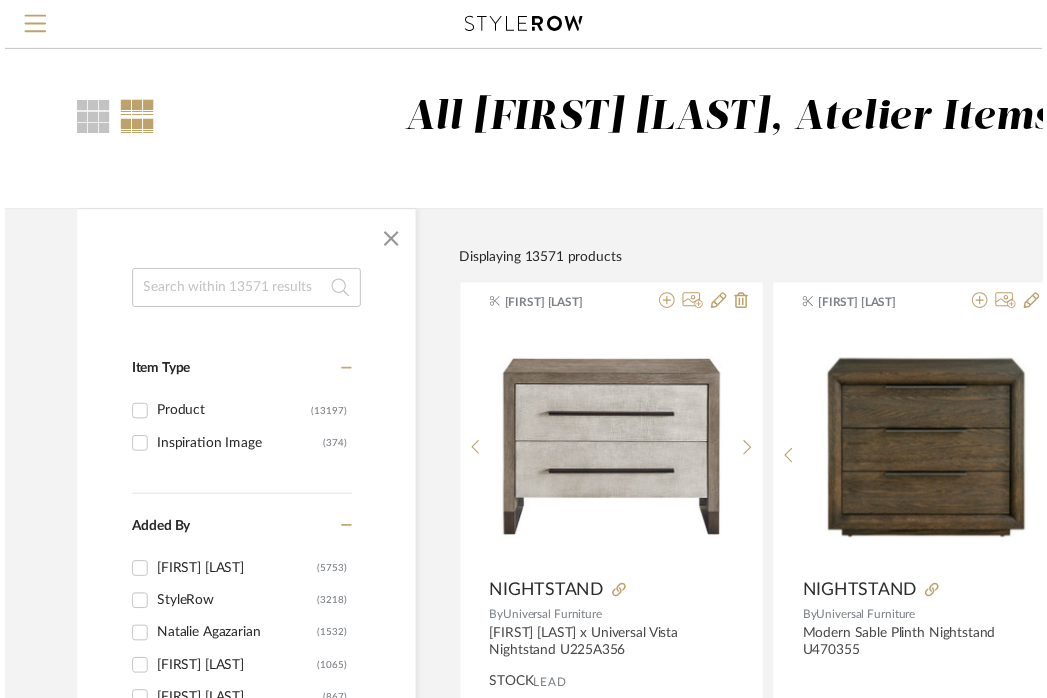 scroll, scrollTop: 1622, scrollLeft: 153, axis: both 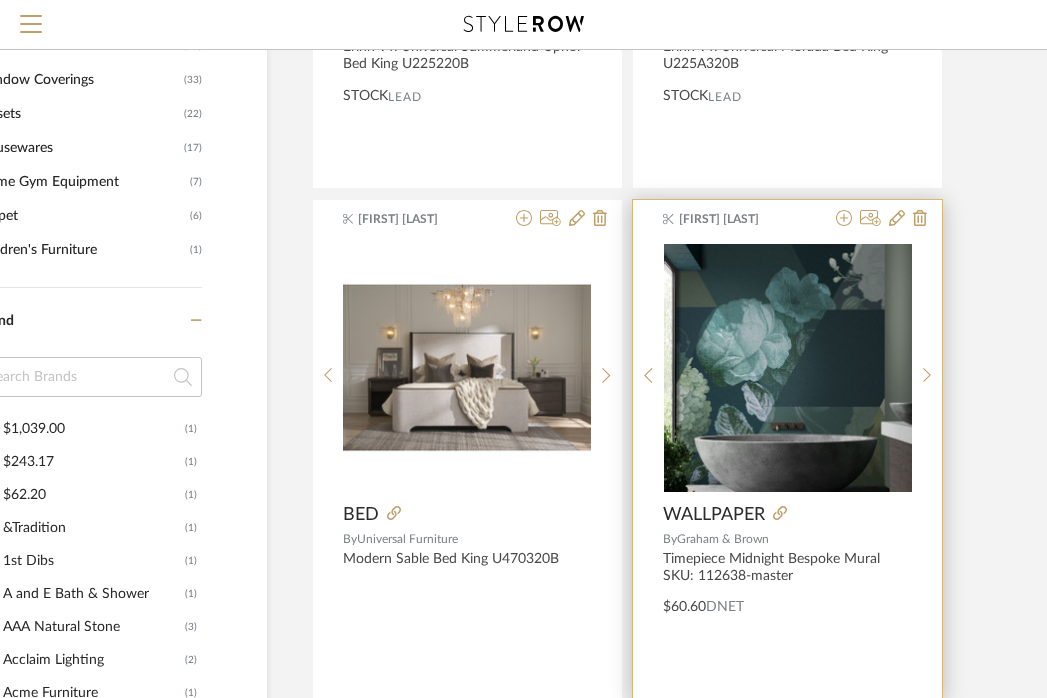 click on "WALLPAPER" at bounding box center [714, 515] 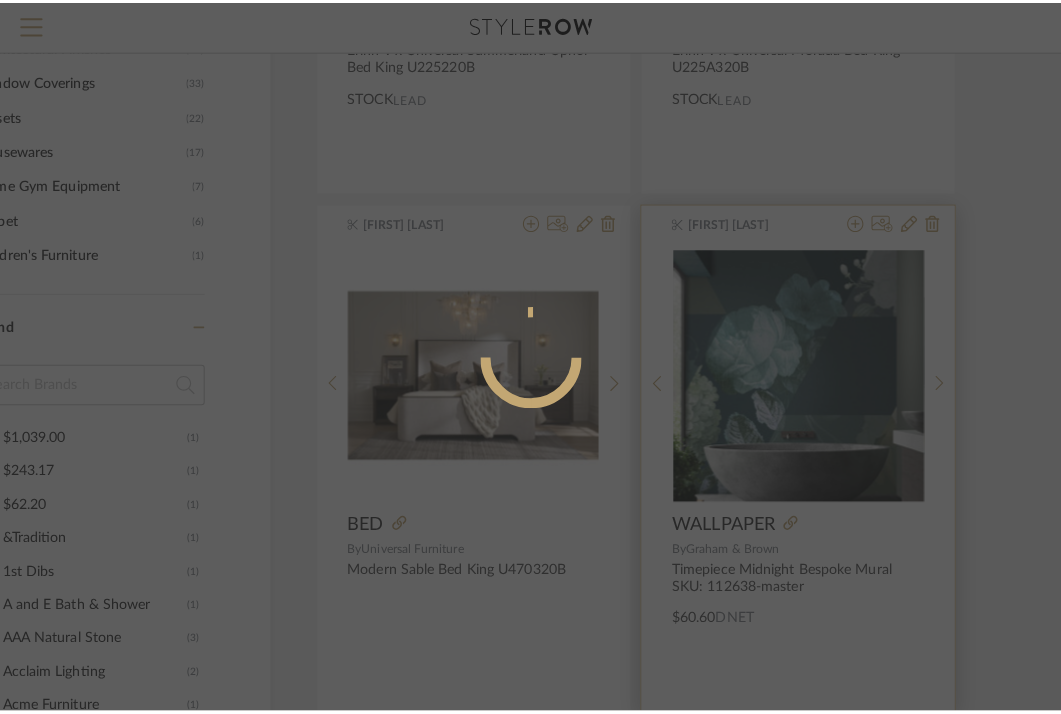 scroll, scrollTop: 0, scrollLeft: 0, axis: both 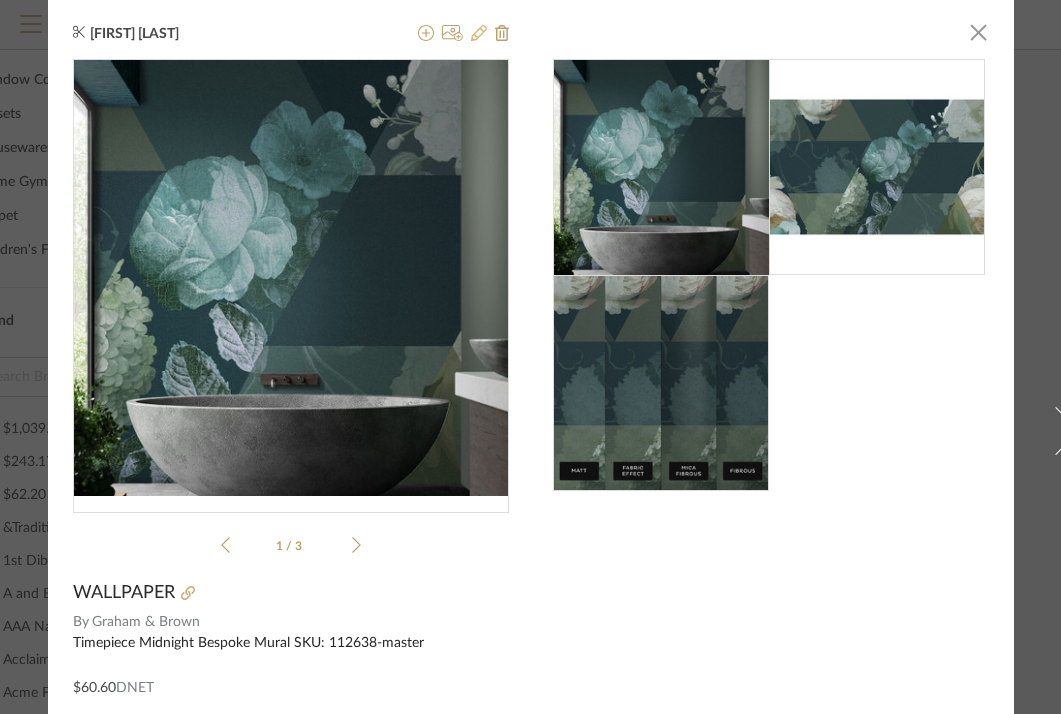 click 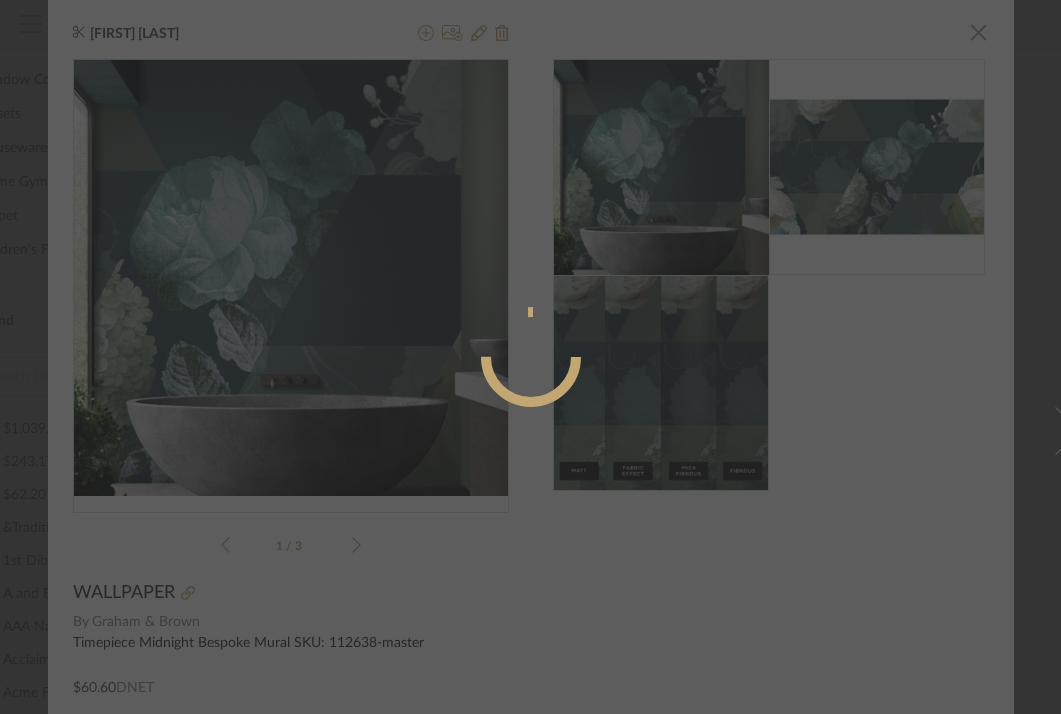 radio on "true" 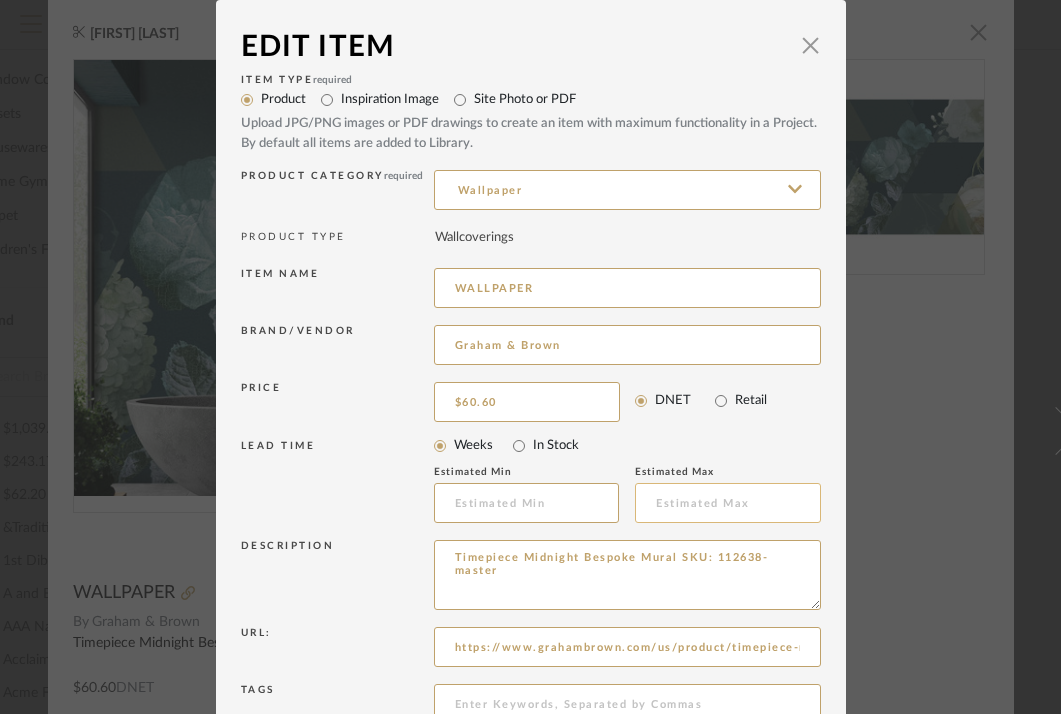 scroll, scrollTop: 197, scrollLeft: 0, axis: vertical 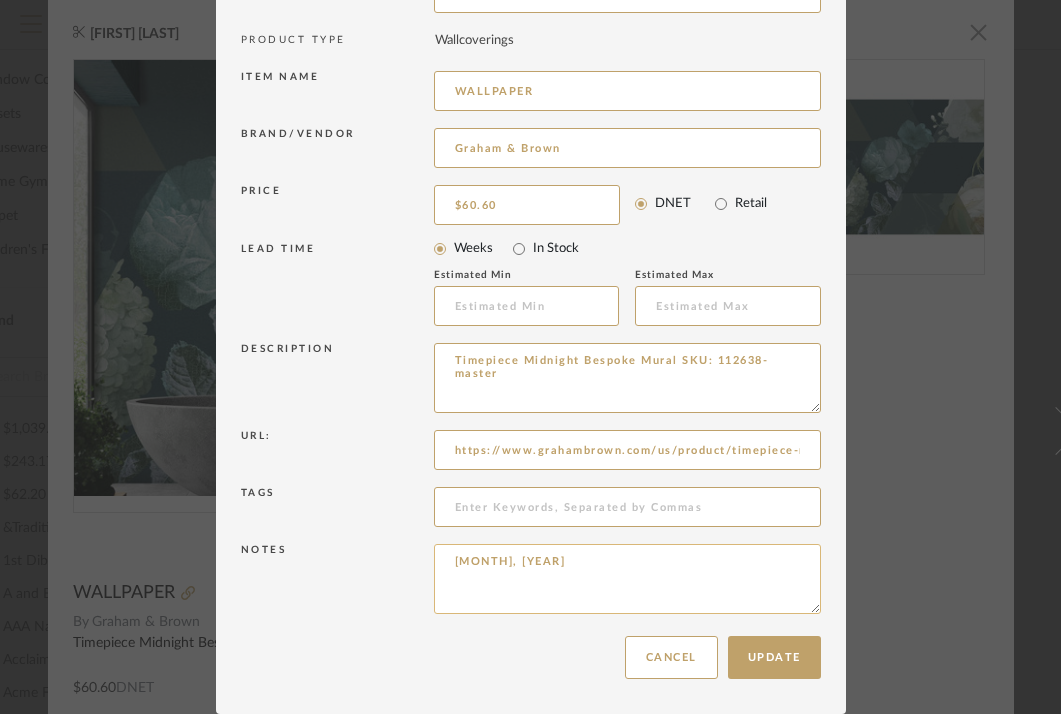 click on "[MONTH], [YEAR]" at bounding box center (627, 579) 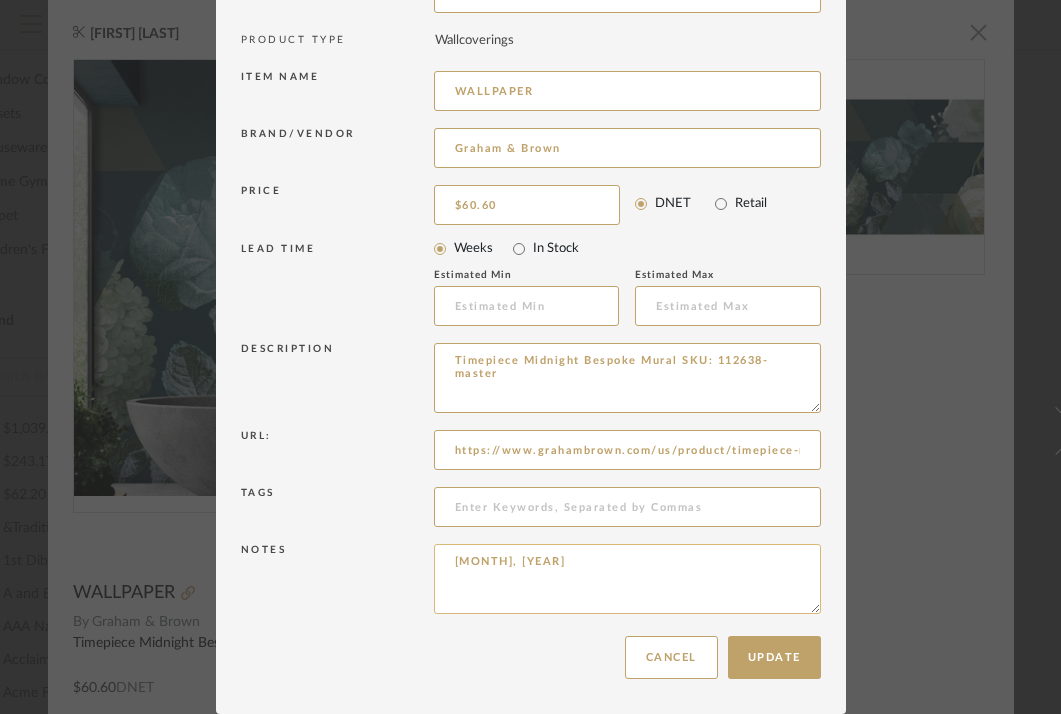 click on "[MONTH], [YEAR]" at bounding box center (627, 579) 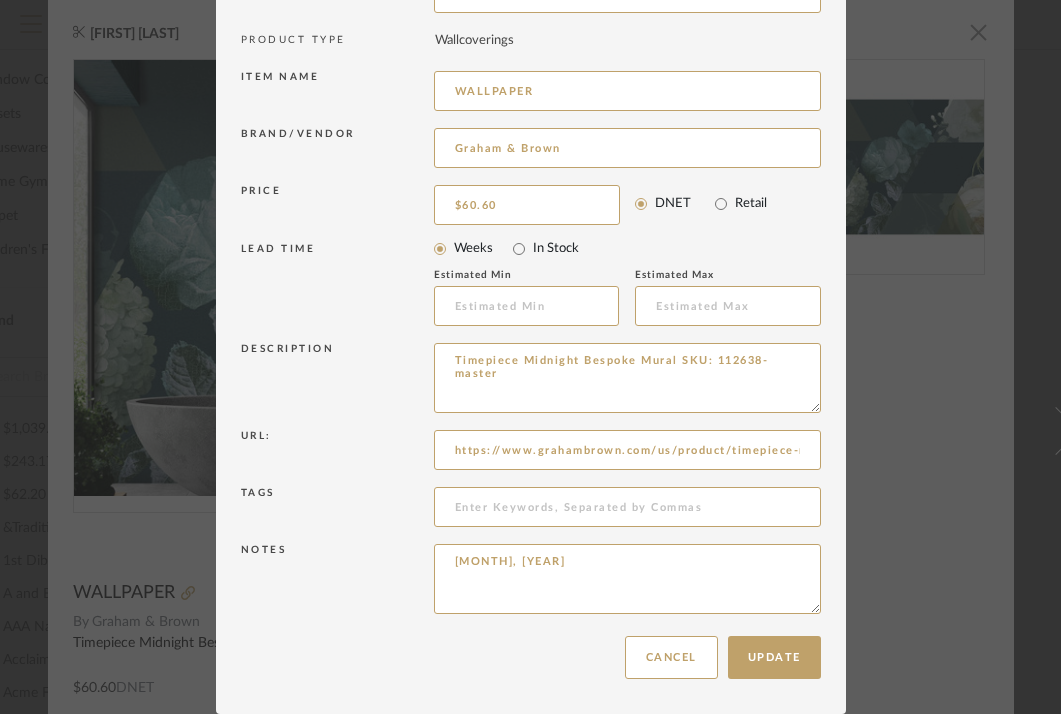 type on "[MONTH], [YEAR]" 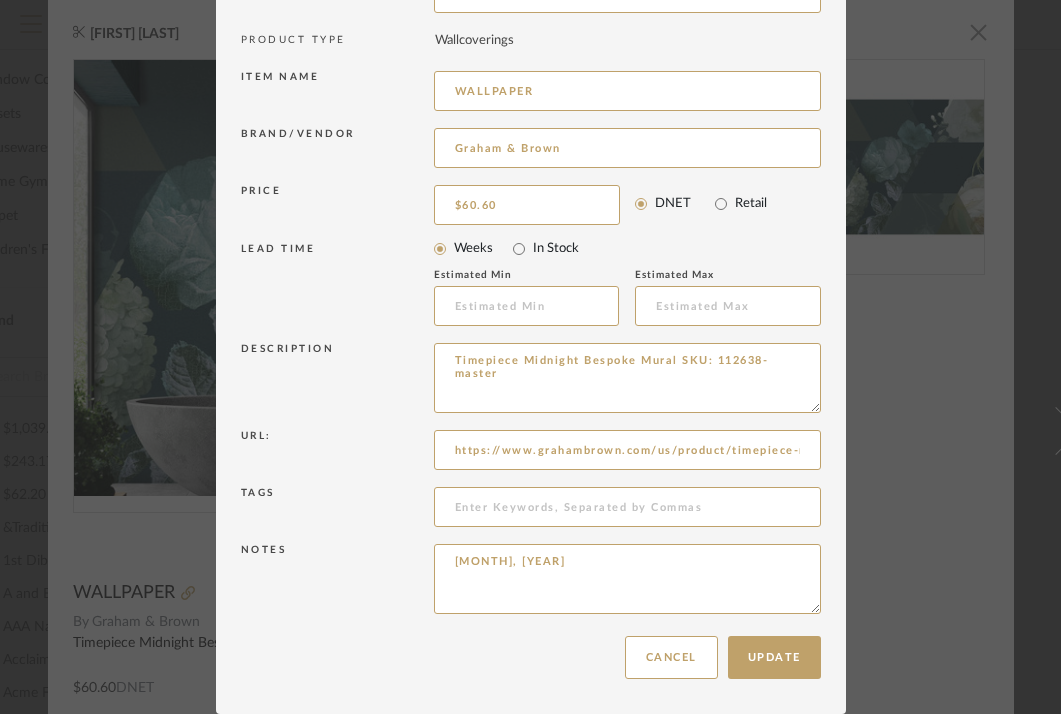 click on "Notes" at bounding box center (337, 579) 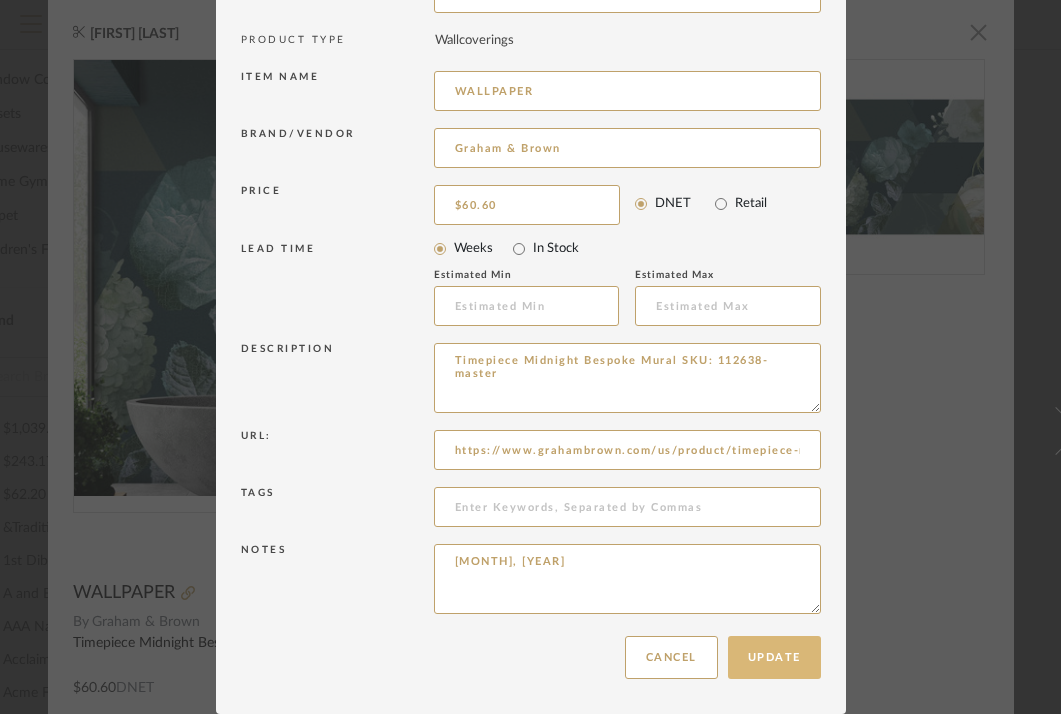 click on "Update" at bounding box center [774, 657] 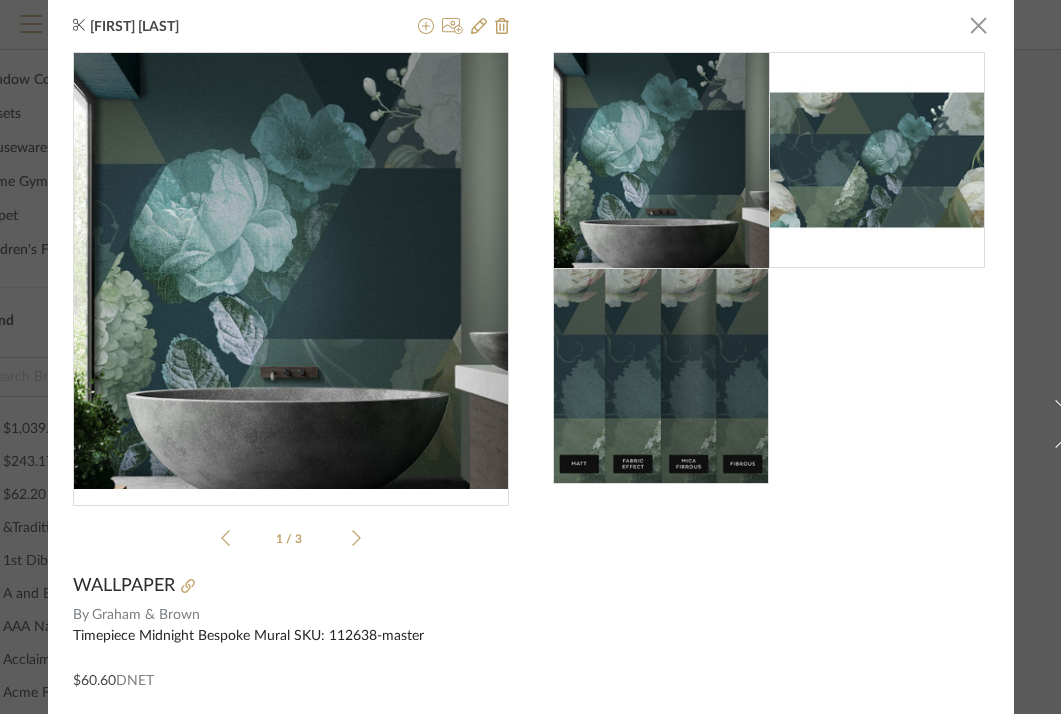 scroll, scrollTop: 0, scrollLeft: 0, axis: both 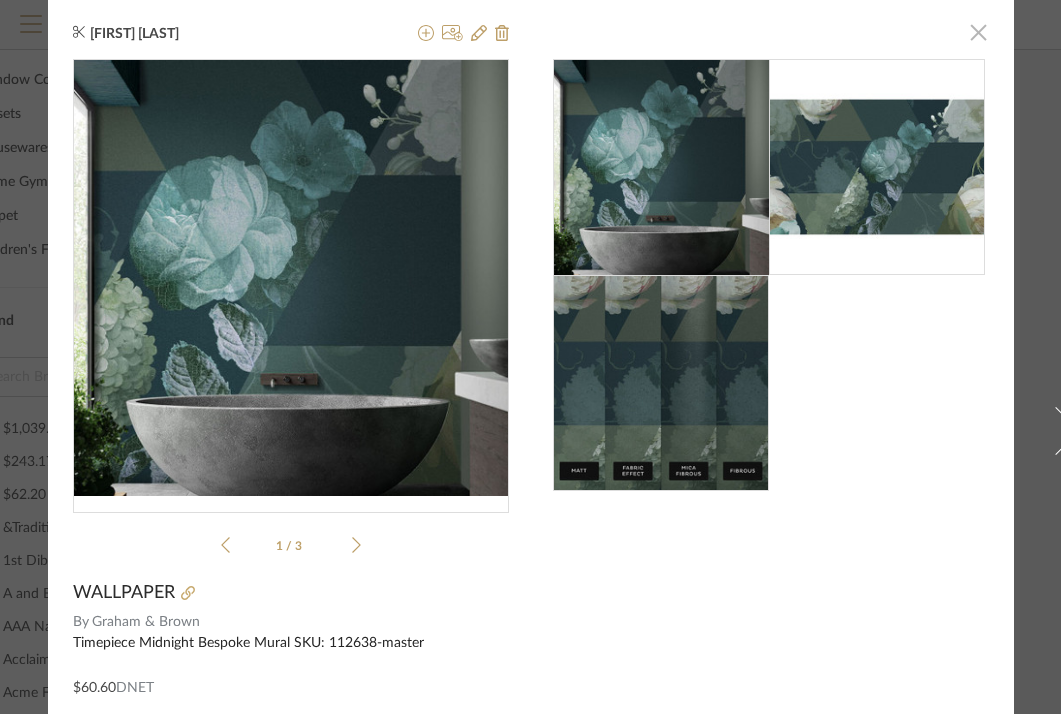 click 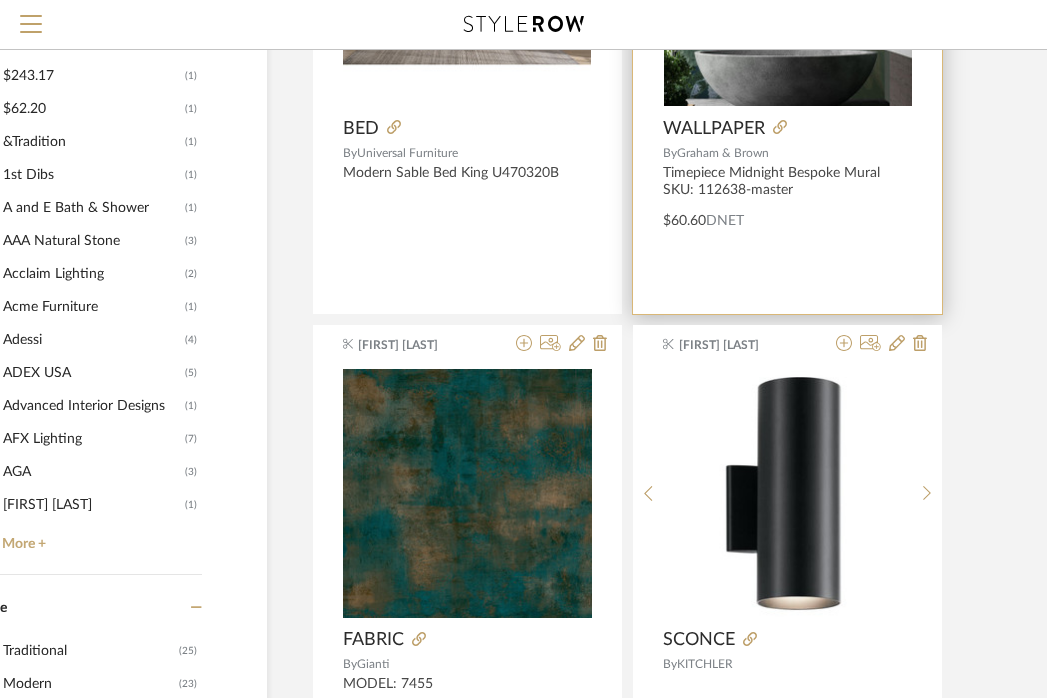 scroll, scrollTop: 2009, scrollLeft: 153, axis: both 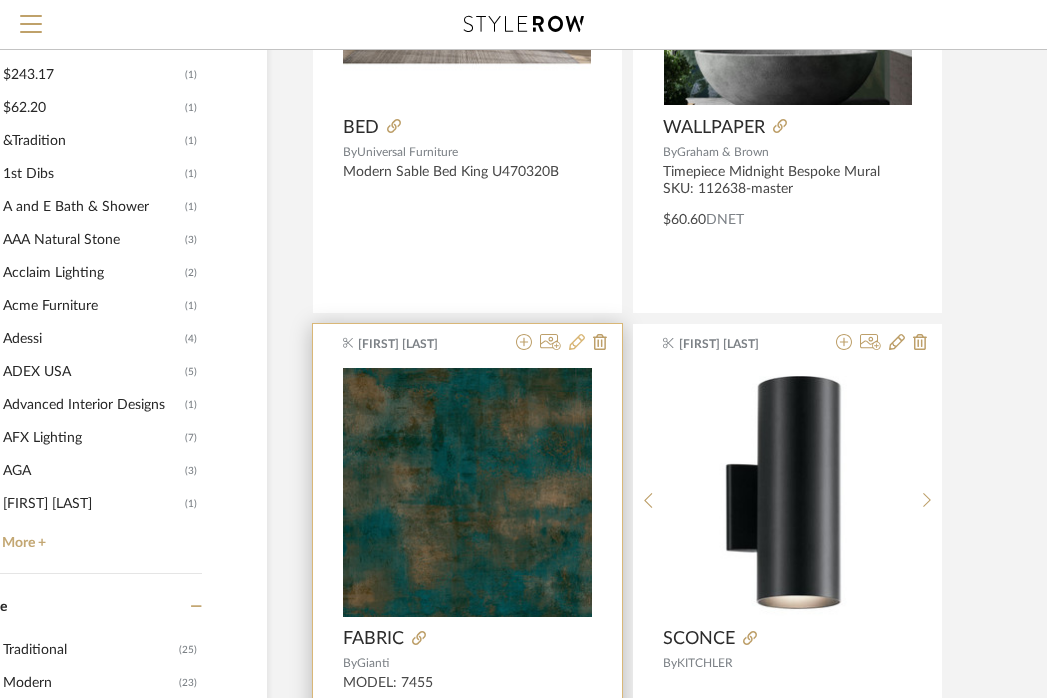click 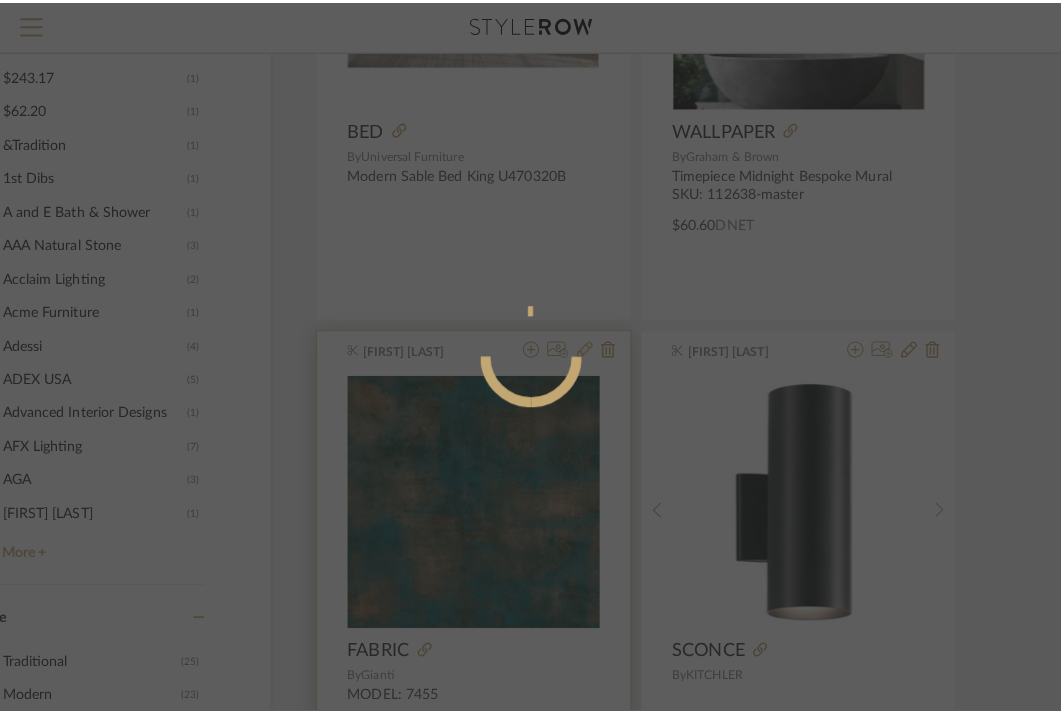 scroll, scrollTop: 0, scrollLeft: 0, axis: both 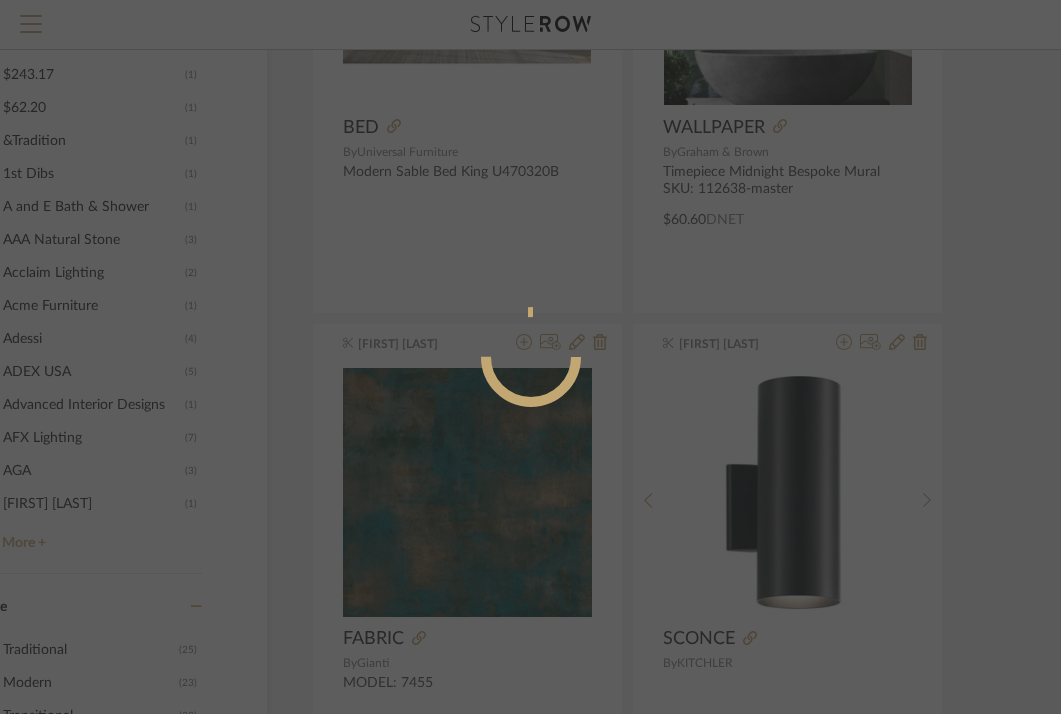 radio on "true" 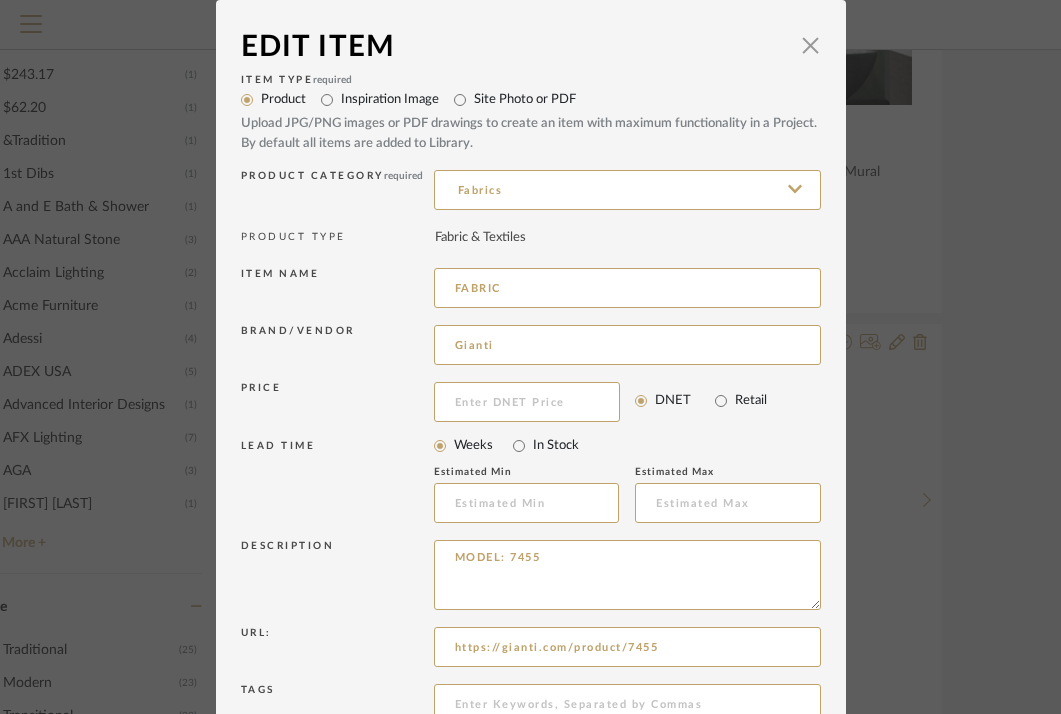 scroll, scrollTop: 197, scrollLeft: 0, axis: vertical 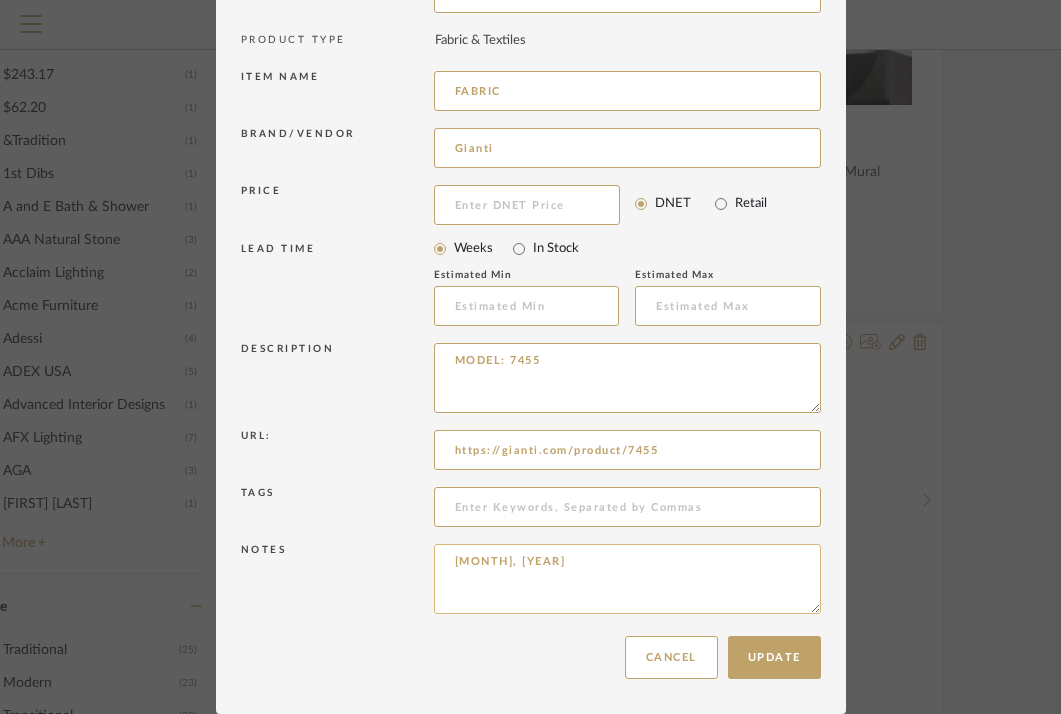 click on "[MONTH], [YEAR]" at bounding box center (627, 579) 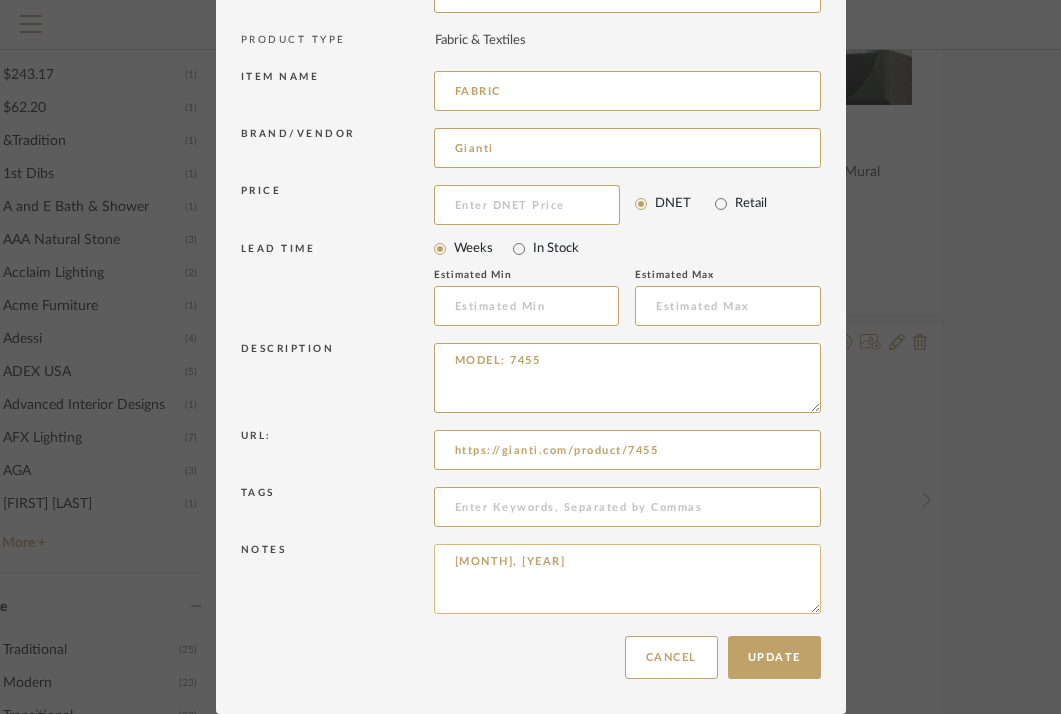 click on "[MONTH], [YEAR]" at bounding box center (627, 579) 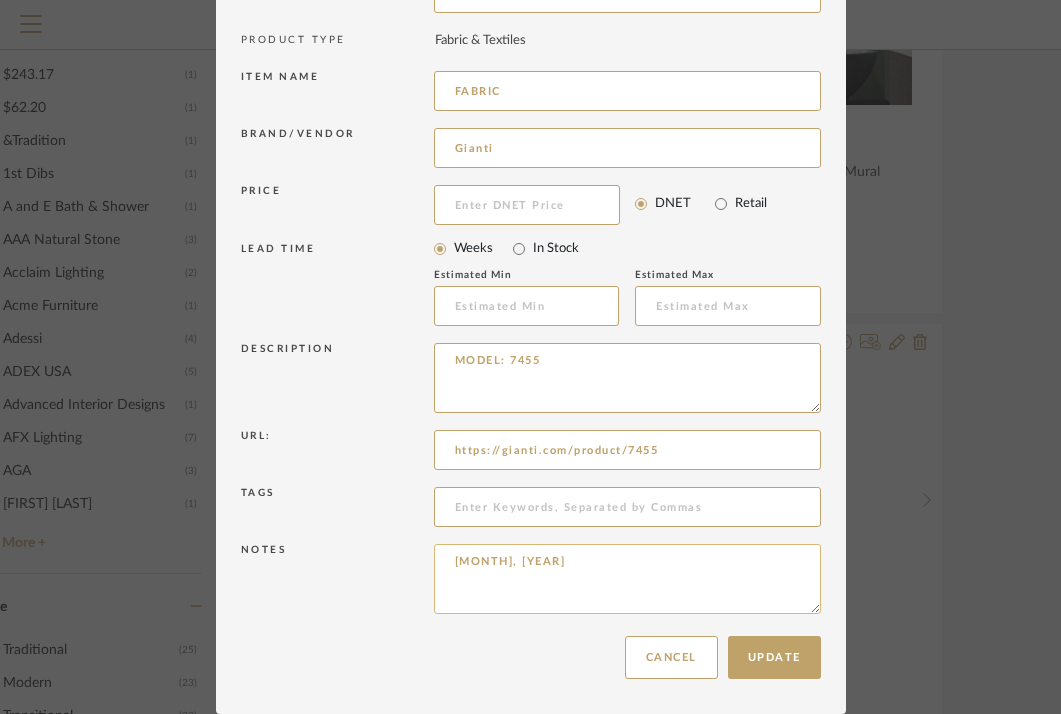 click on "[MONTH], [YEAR]" at bounding box center (627, 579) 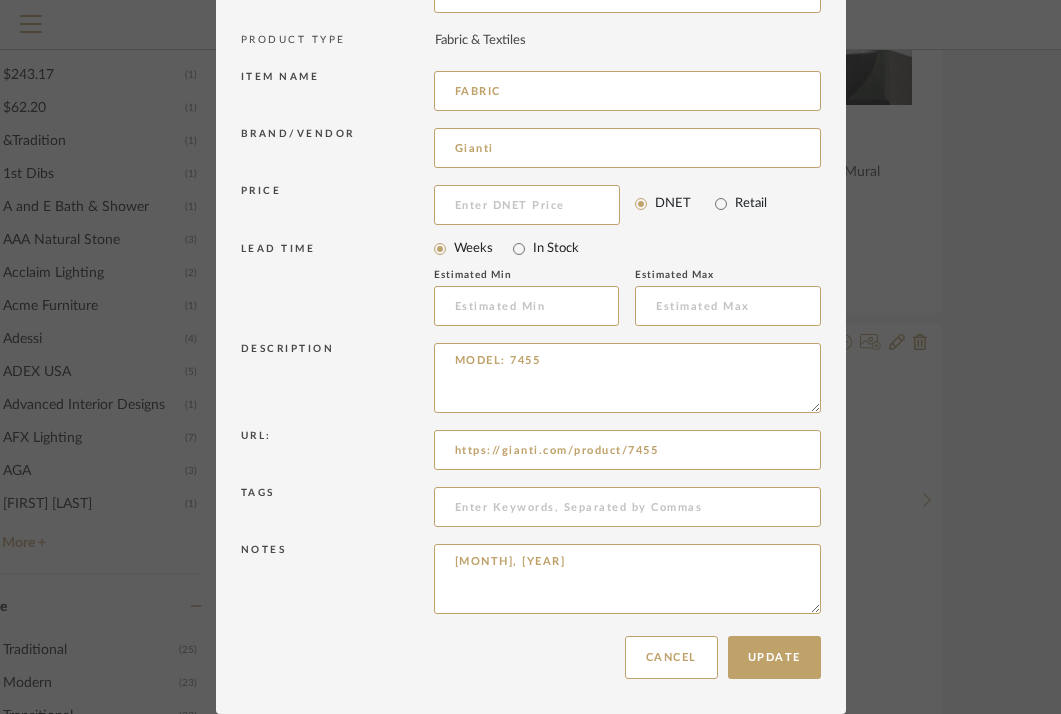type on "[MONTH], [YEAR]" 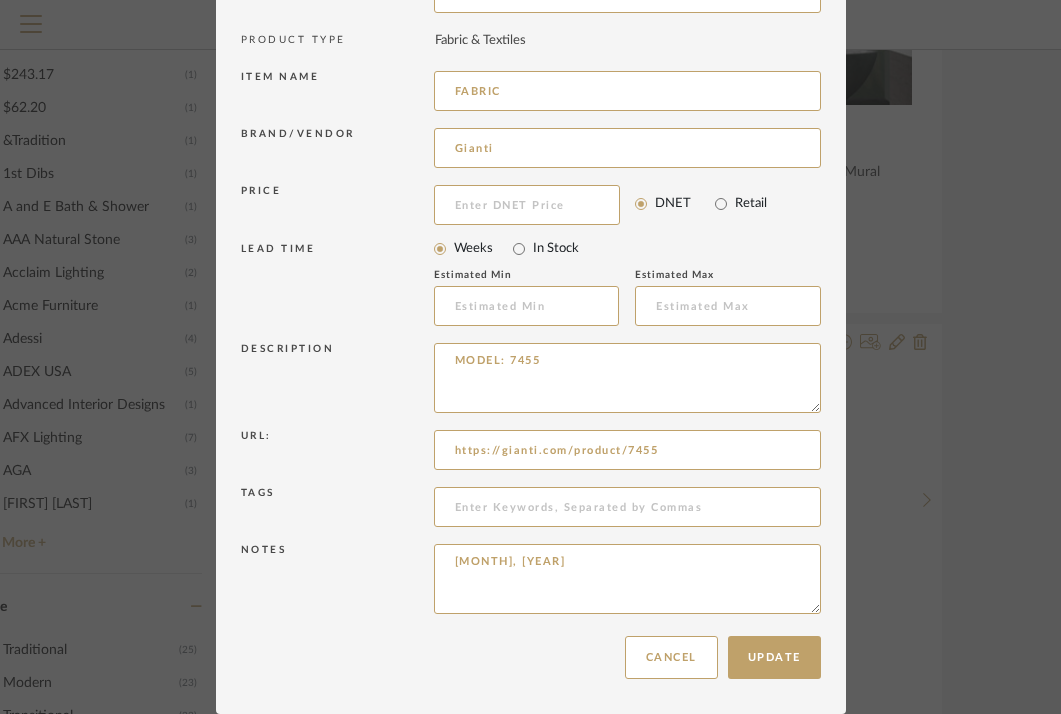 click on "Notes  [MONTH], [YEAR]" at bounding box center (531, 582) 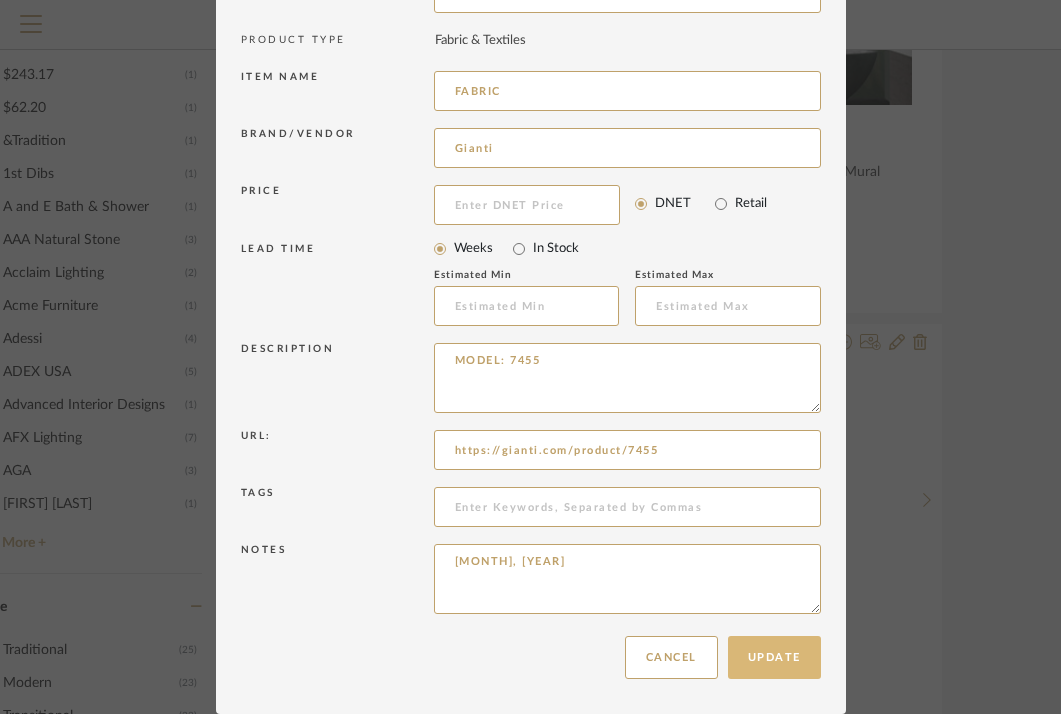 click on "Update" at bounding box center (774, 657) 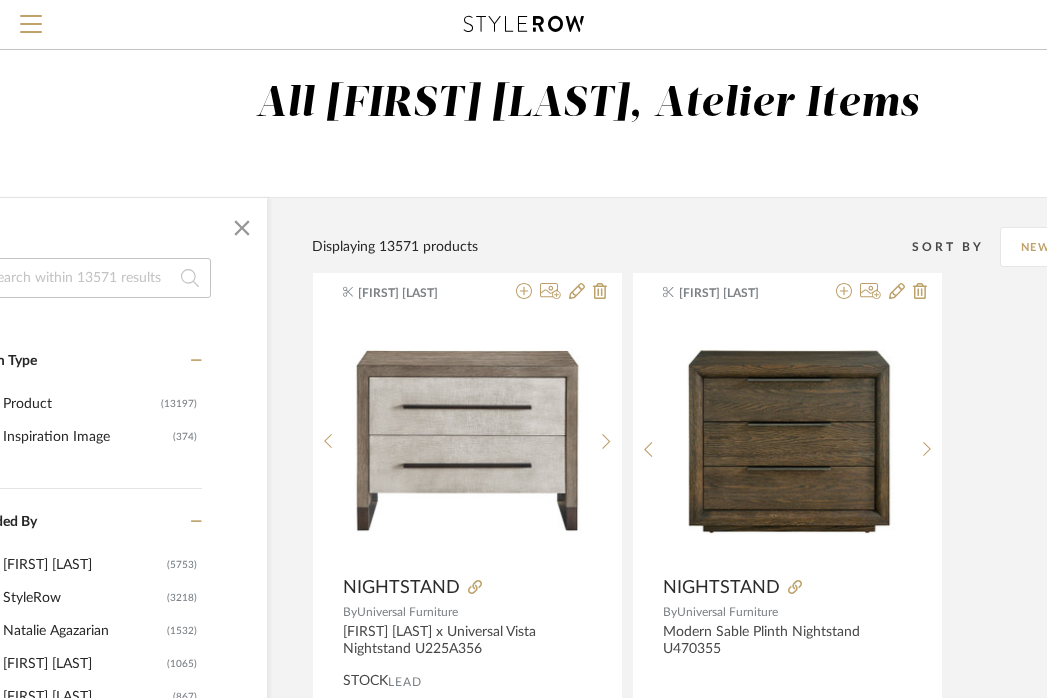 scroll, scrollTop: 0, scrollLeft: 153, axis: horizontal 